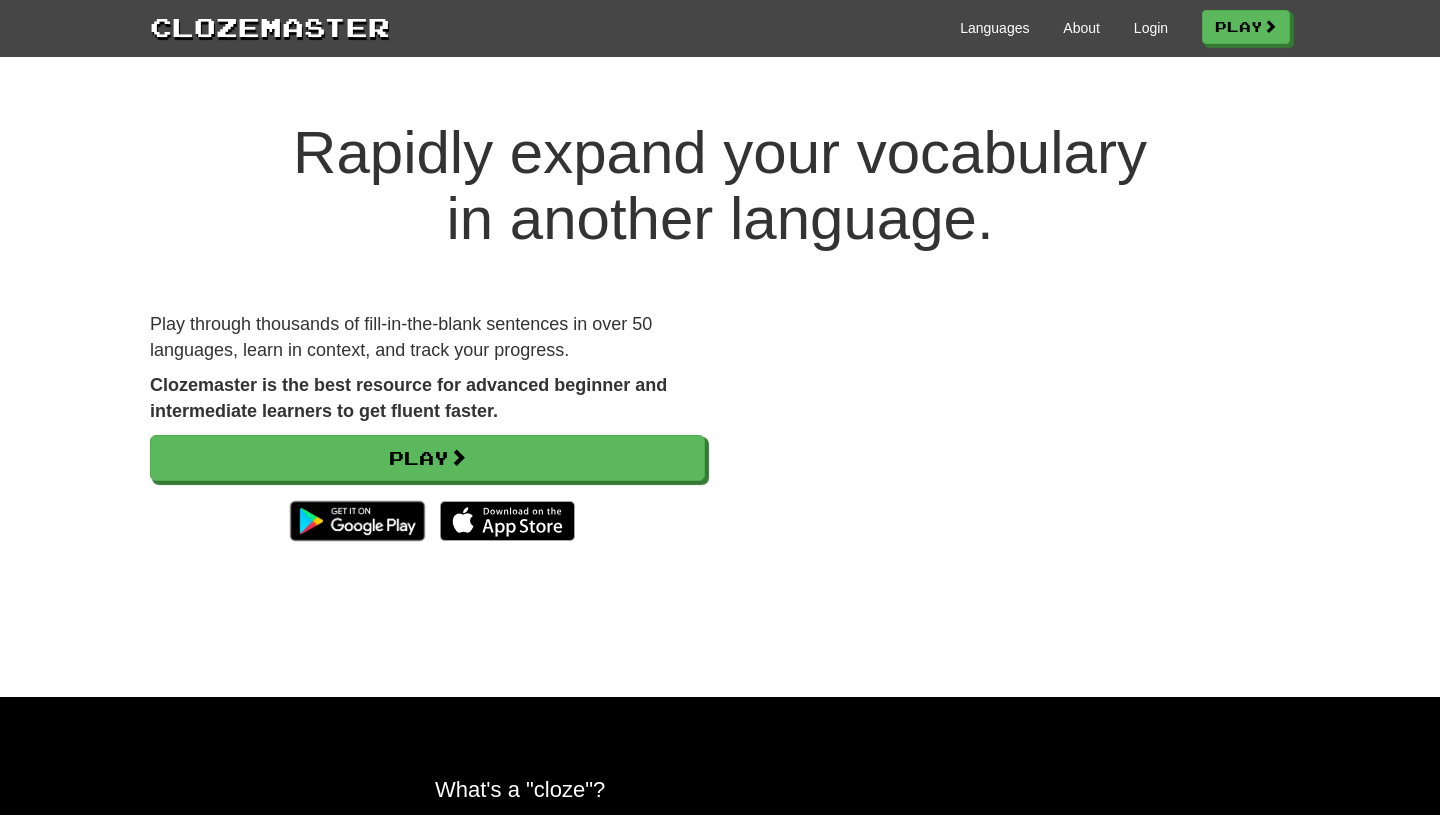 scroll, scrollTop: 0, scrollLeft: 0, axis: both 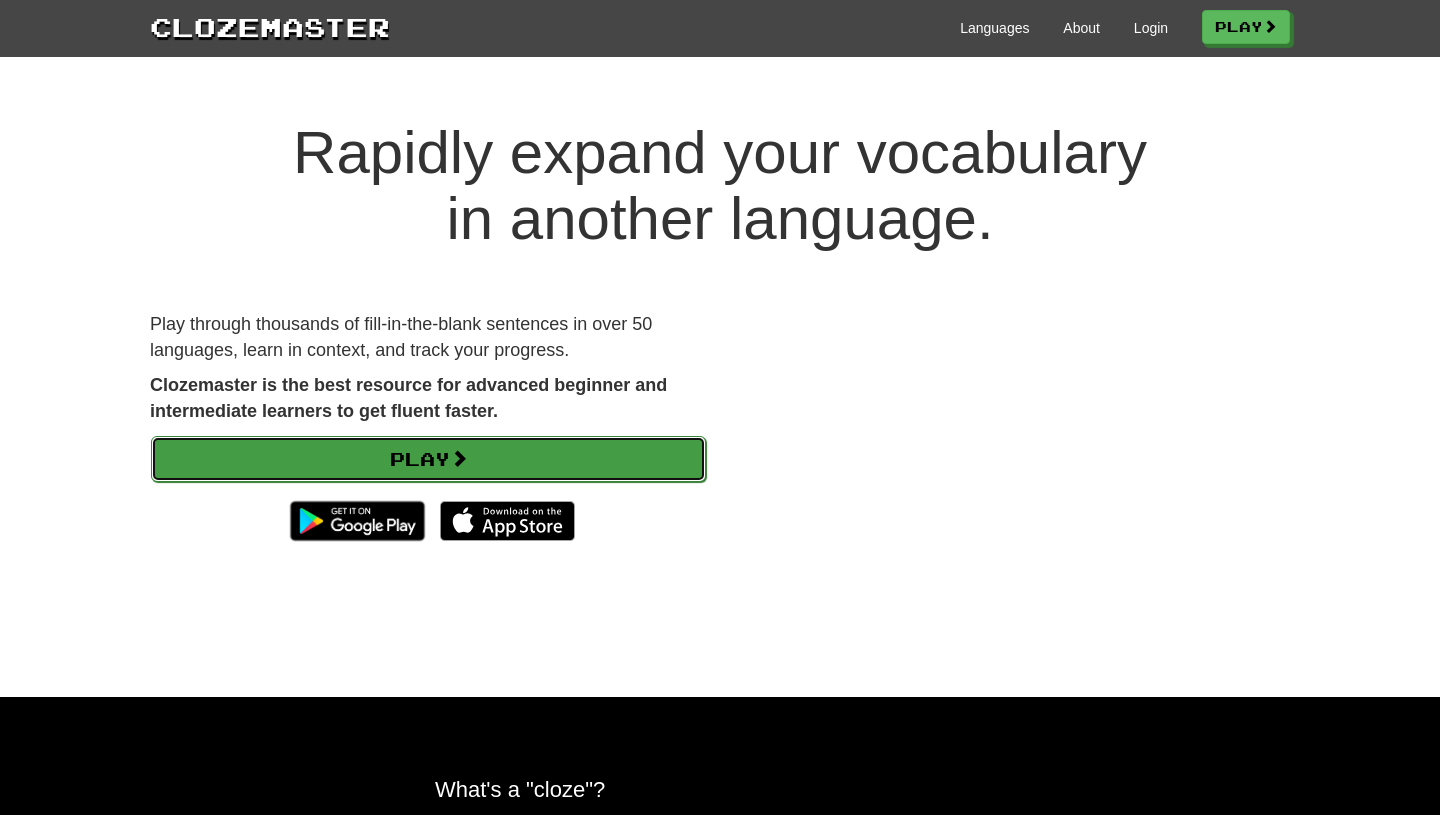 click on "Play" at bounding box center (428, 459) 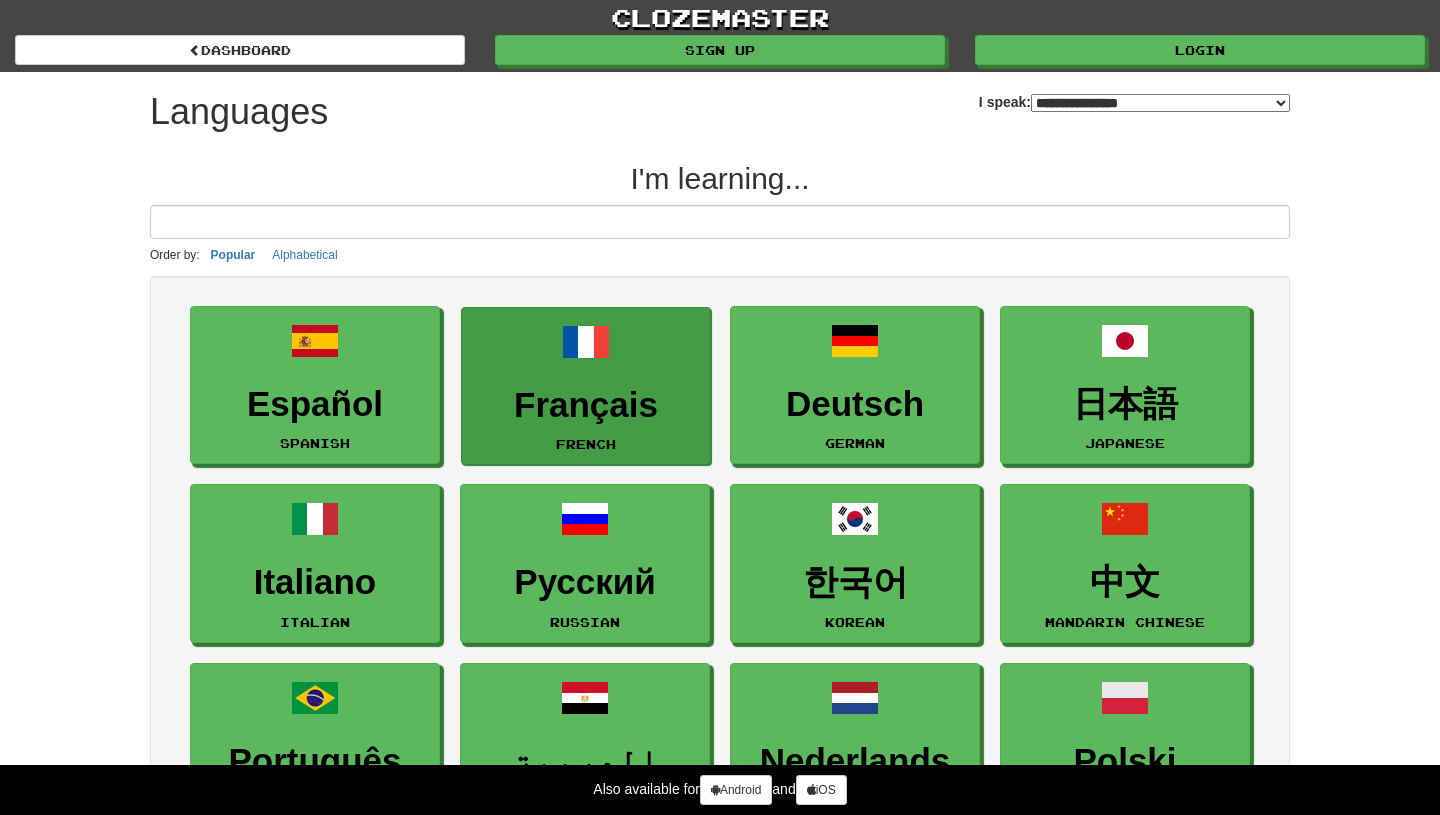 scroll, scrollTop: 0, scrollLeft: 0, axis: both 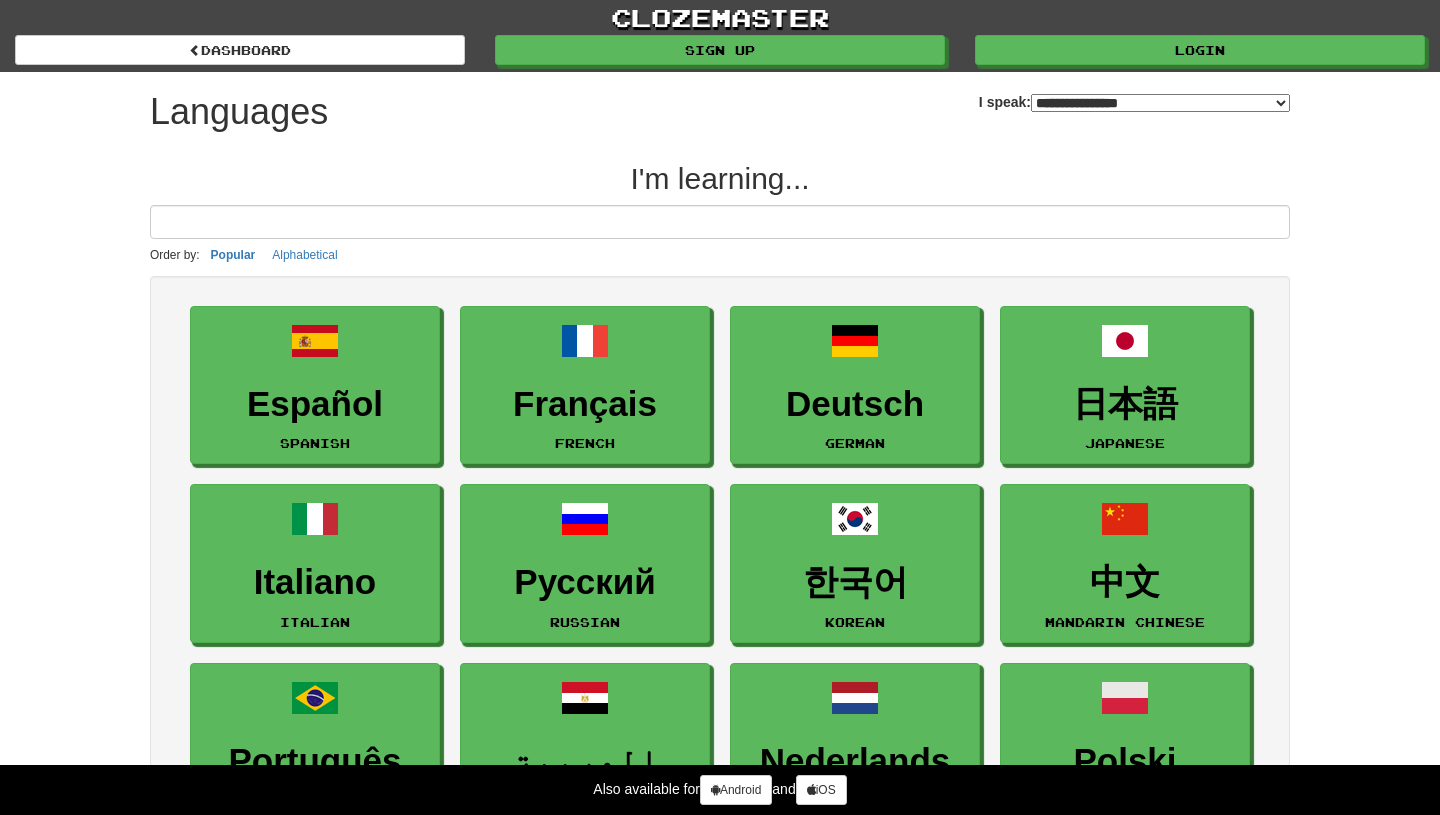 click on "**********" at bounding box center (1160, 103) 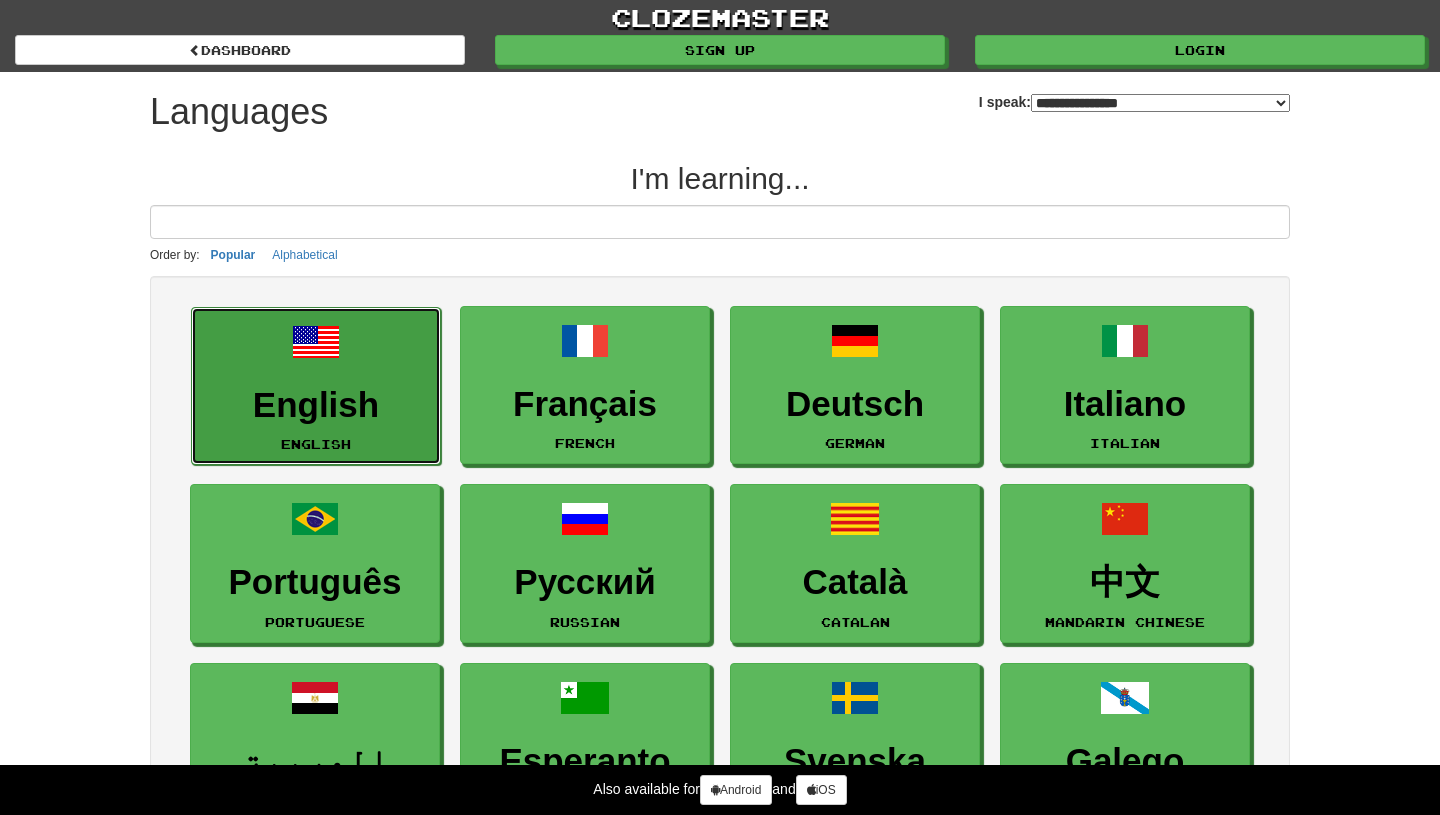 click on "English English" at bounding box center [316, 386] 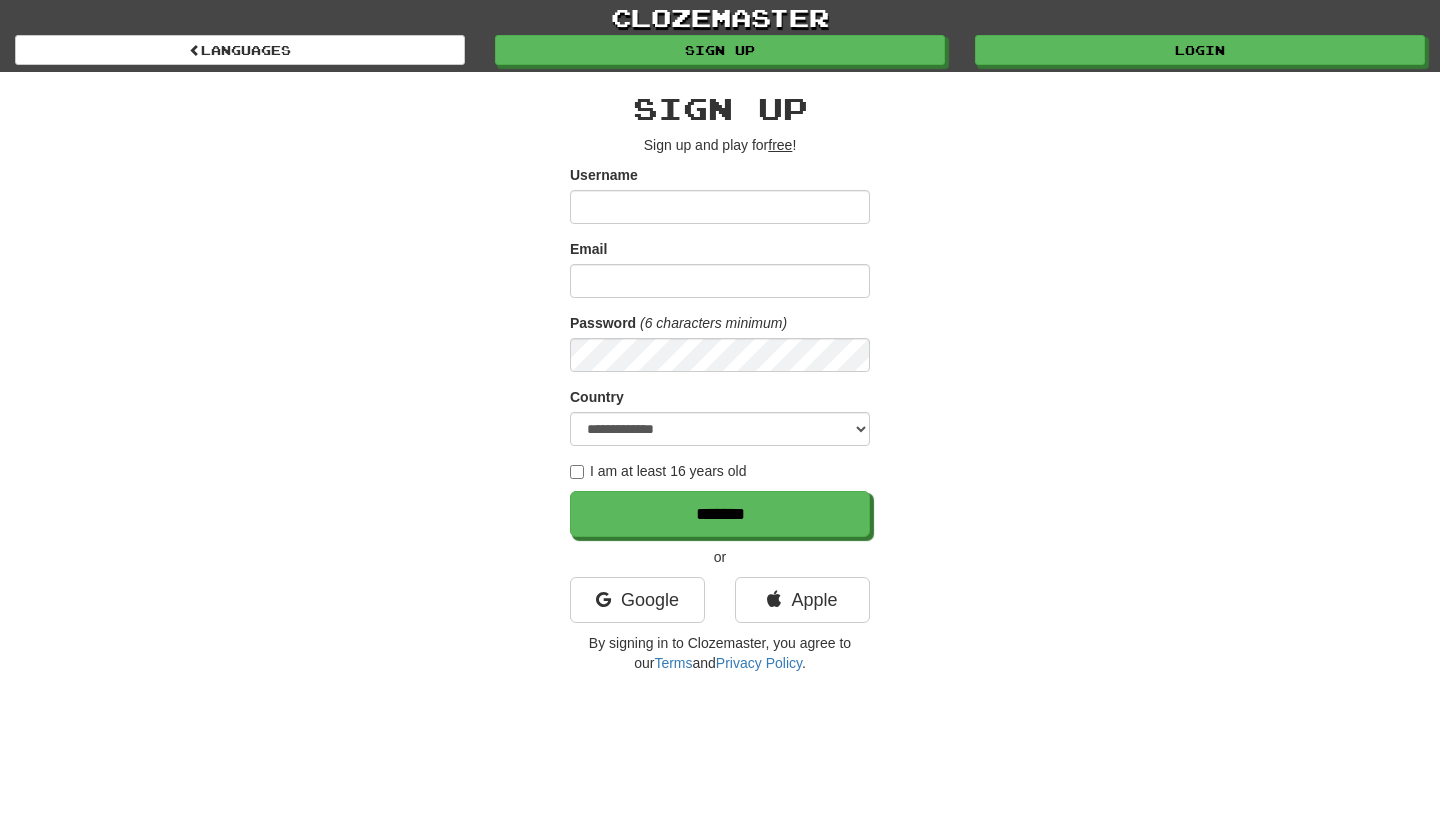 scroll, scrollTop: 0, scrollLeft: 0, axis: both 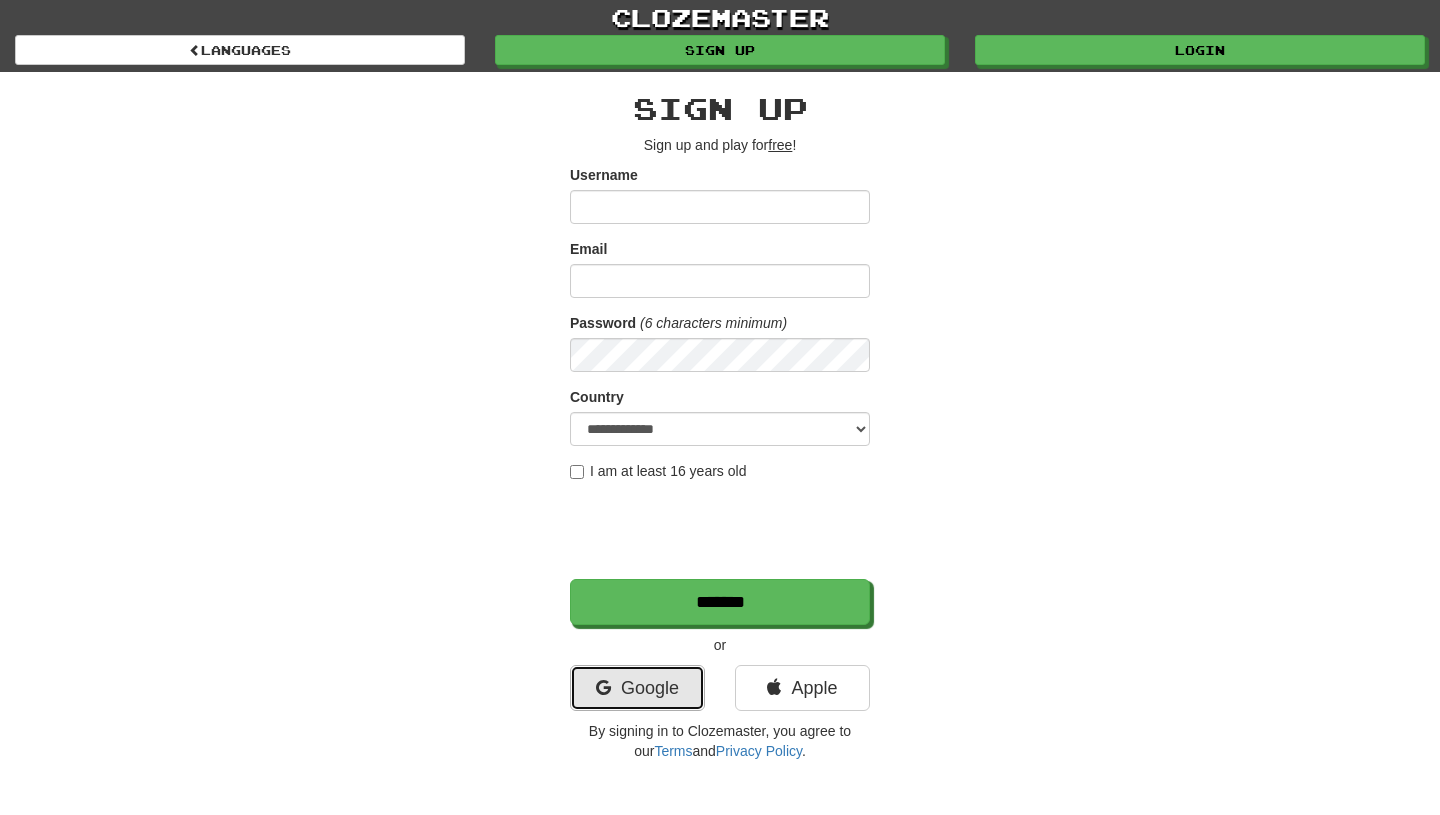 click on "Google" at bounding box center [637, 688] 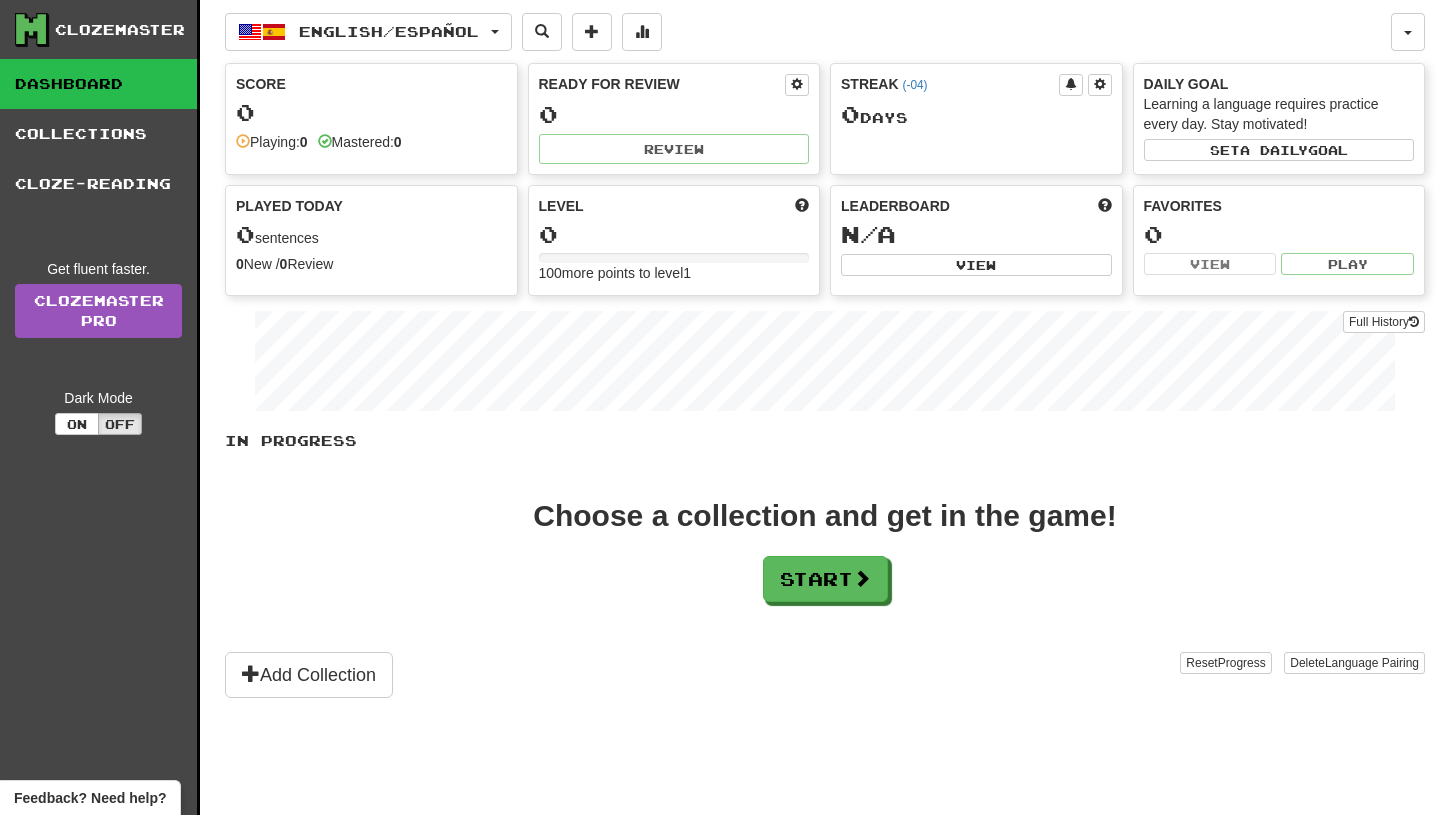 scroll, scrollTop: 0, scrollLeft: 0, axis: both 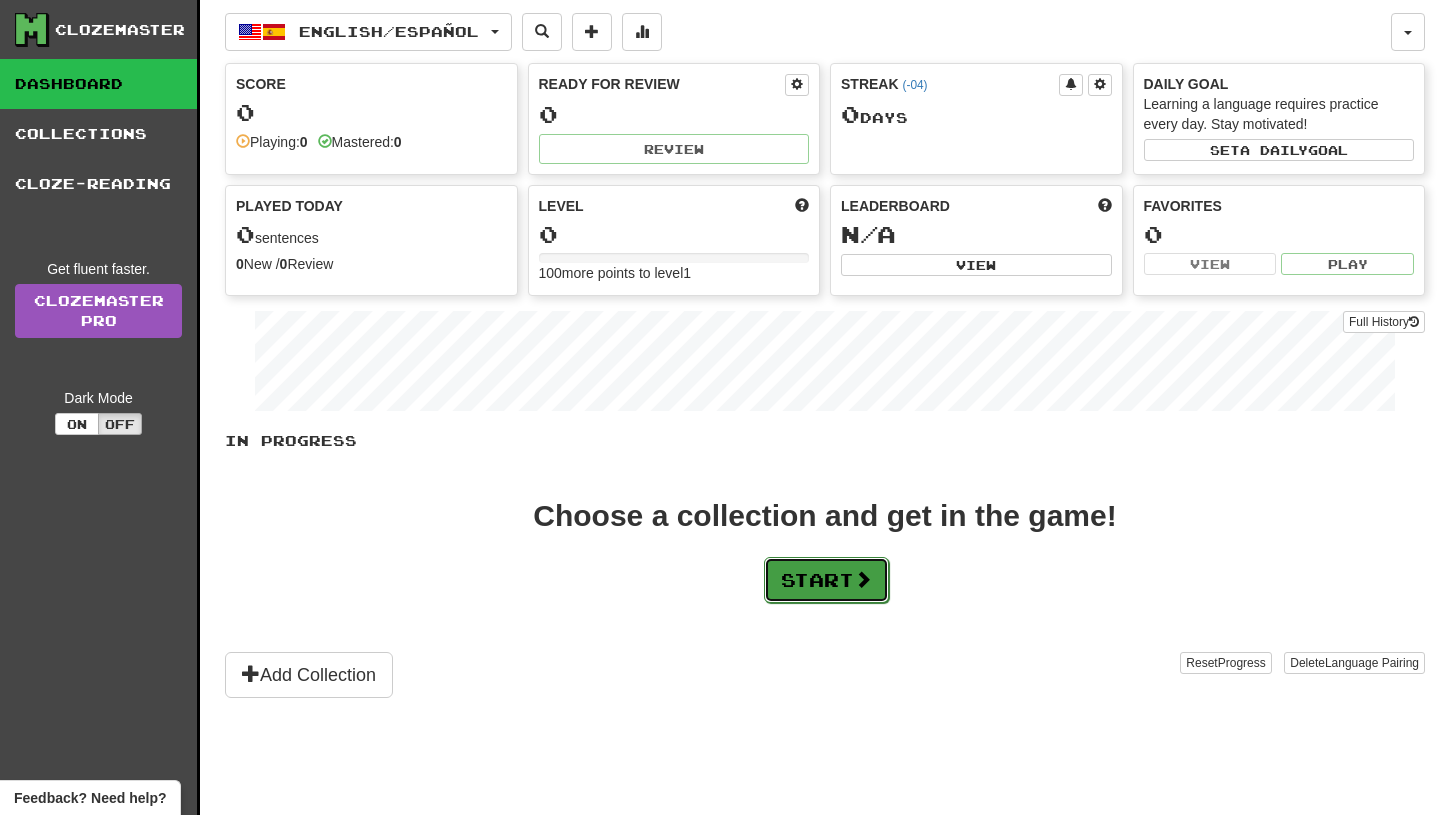 click on "Start" at bounding box center [826, 580] 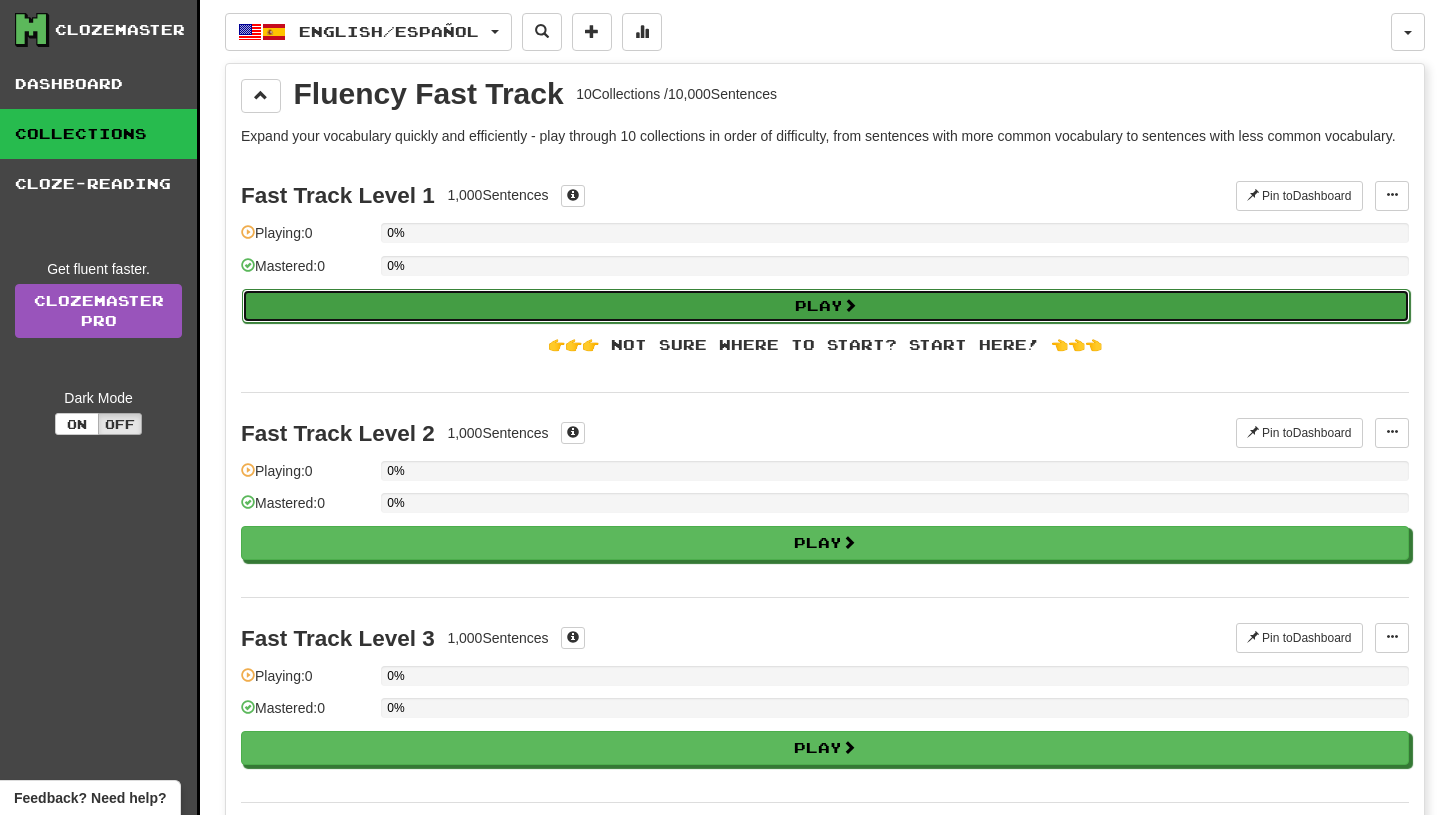 click on "Play" at bounding box center [826, 306] 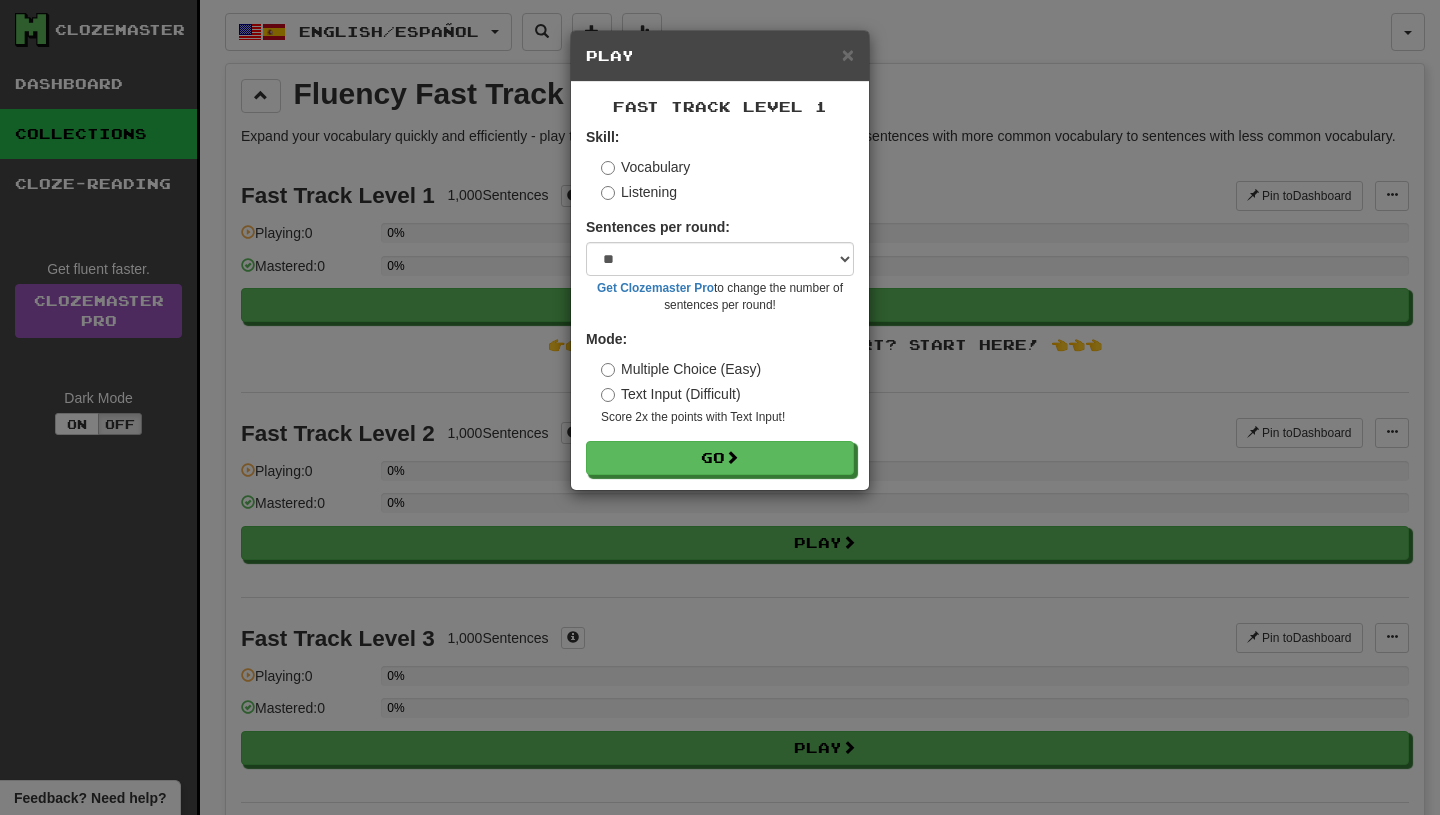 click on "Listening" at bounding box center (639, 192) 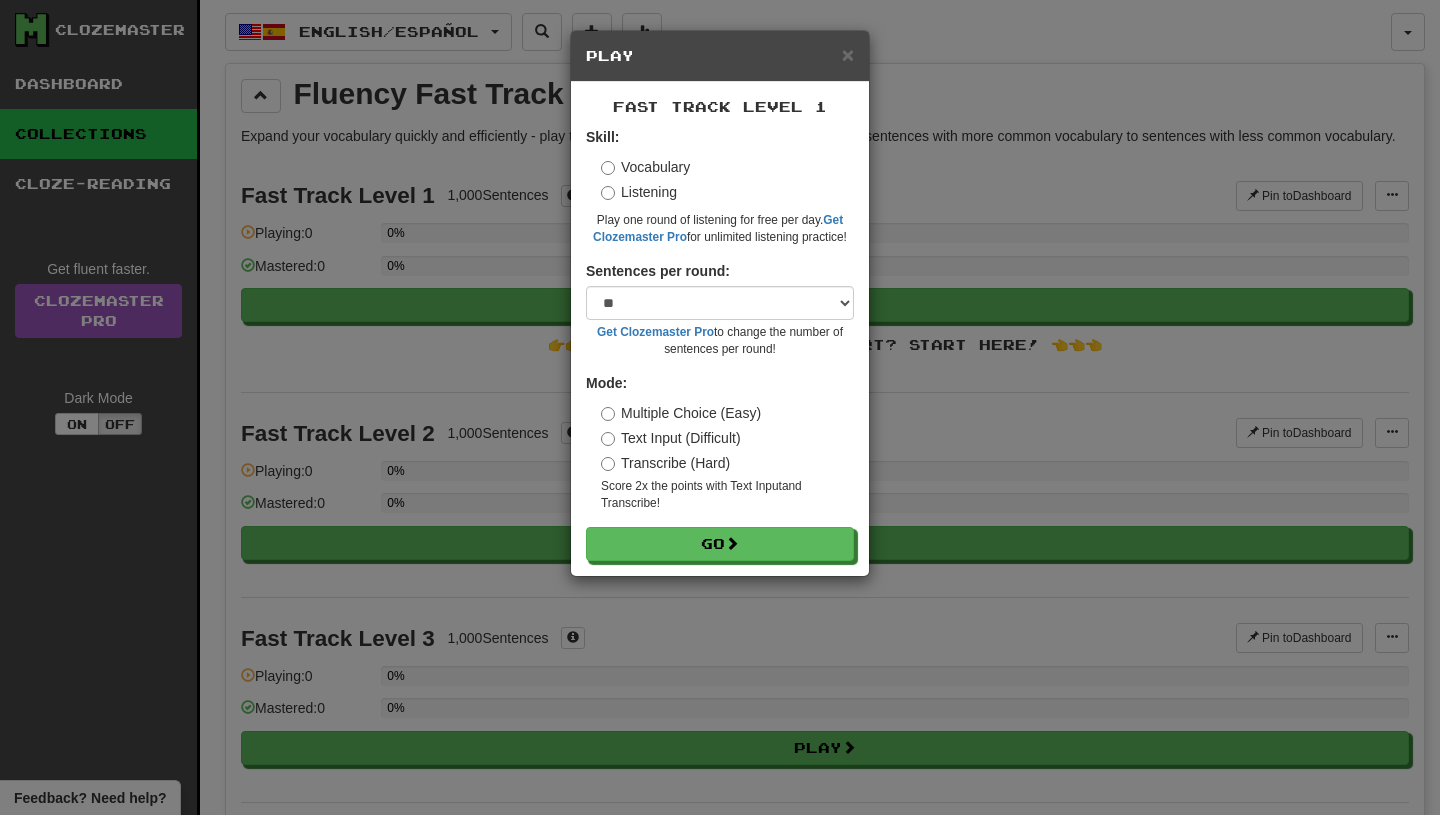 click on "Vocabulary" at bounding box center [645, 167] 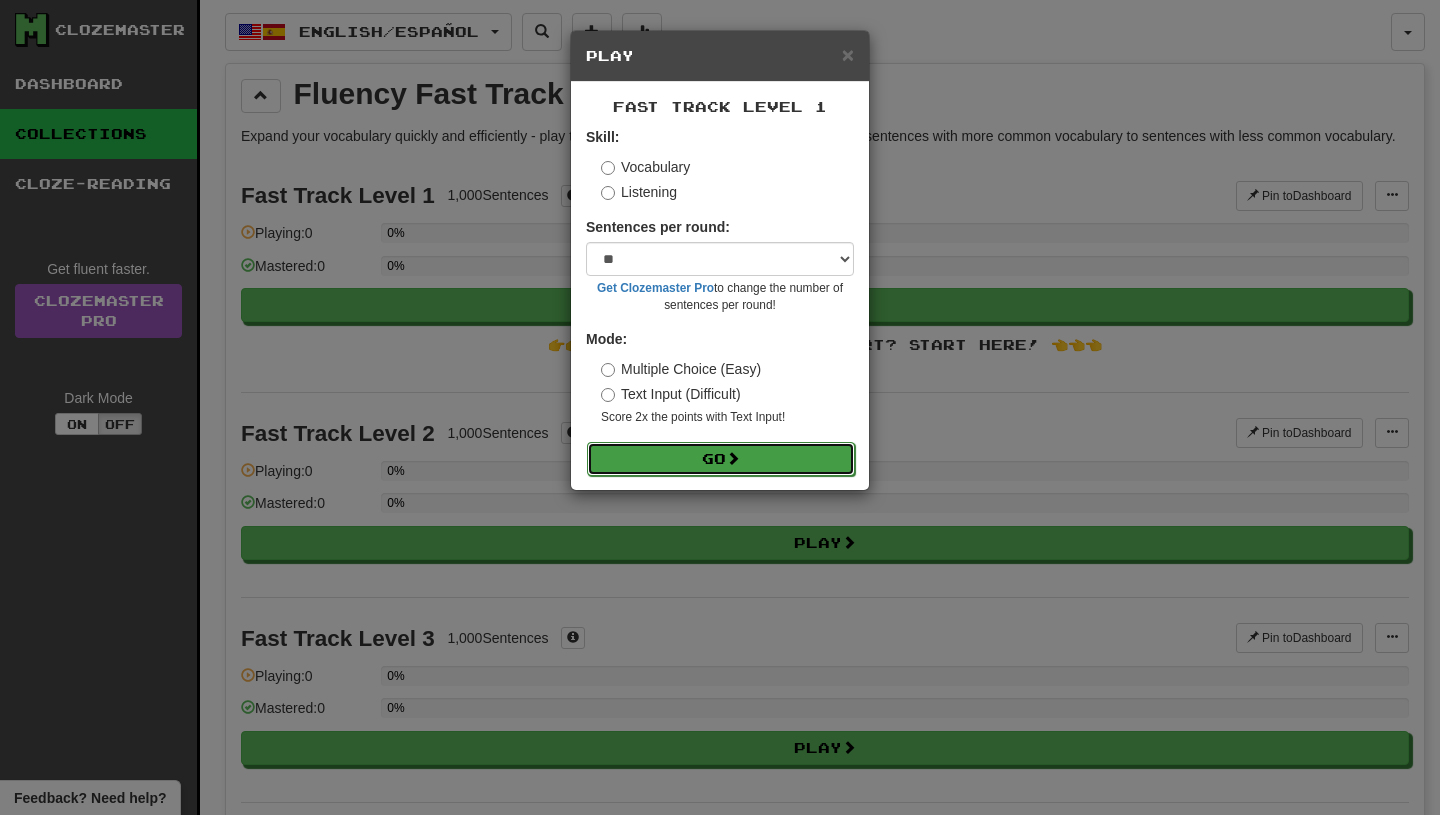 click on "Go" at bounding box center (721, 459) 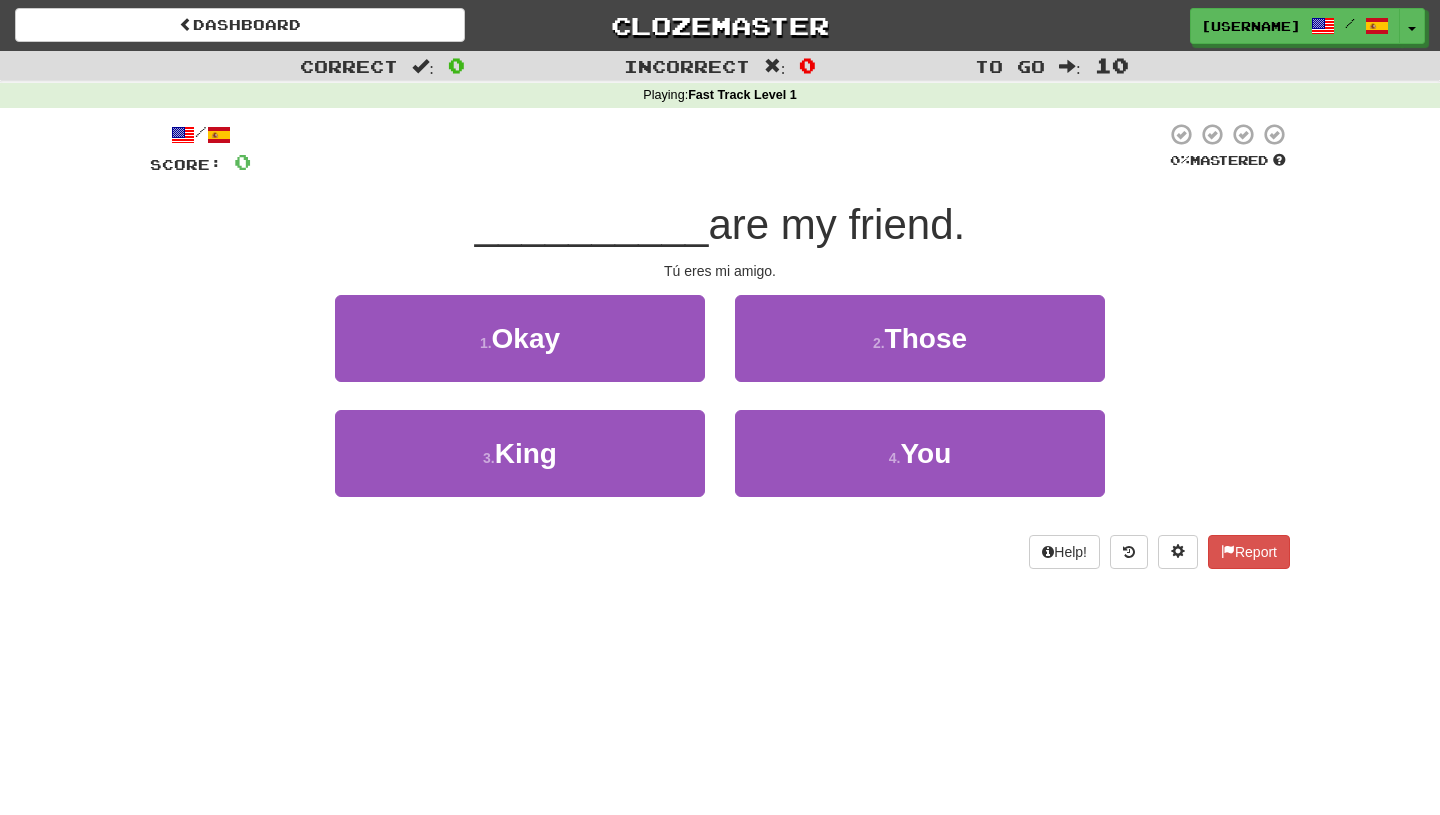 scroll, scrollTop: 0, scrollLeft: 0, axis: both 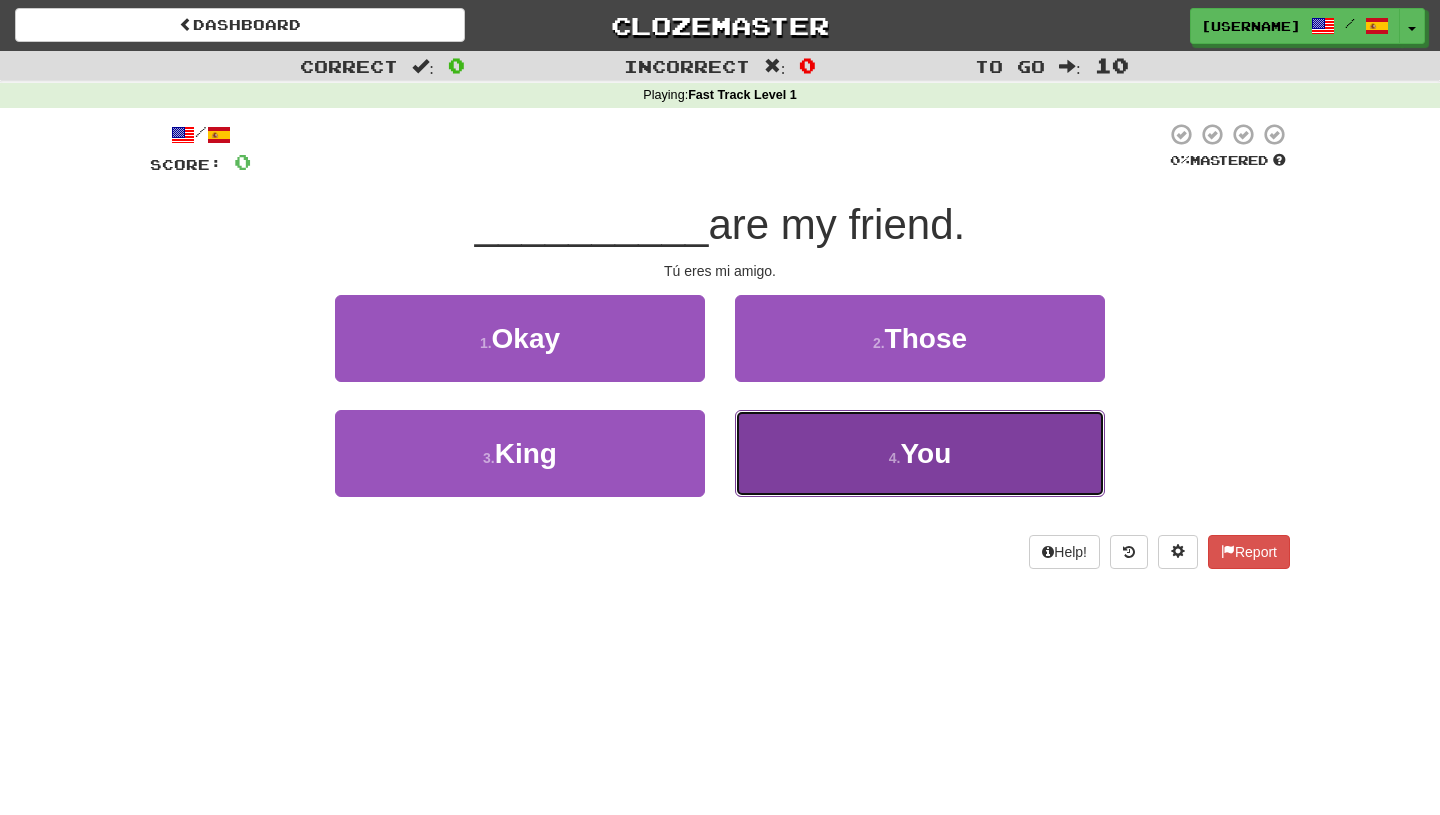 click on "4 .  You" at bounding box center (920, 453) 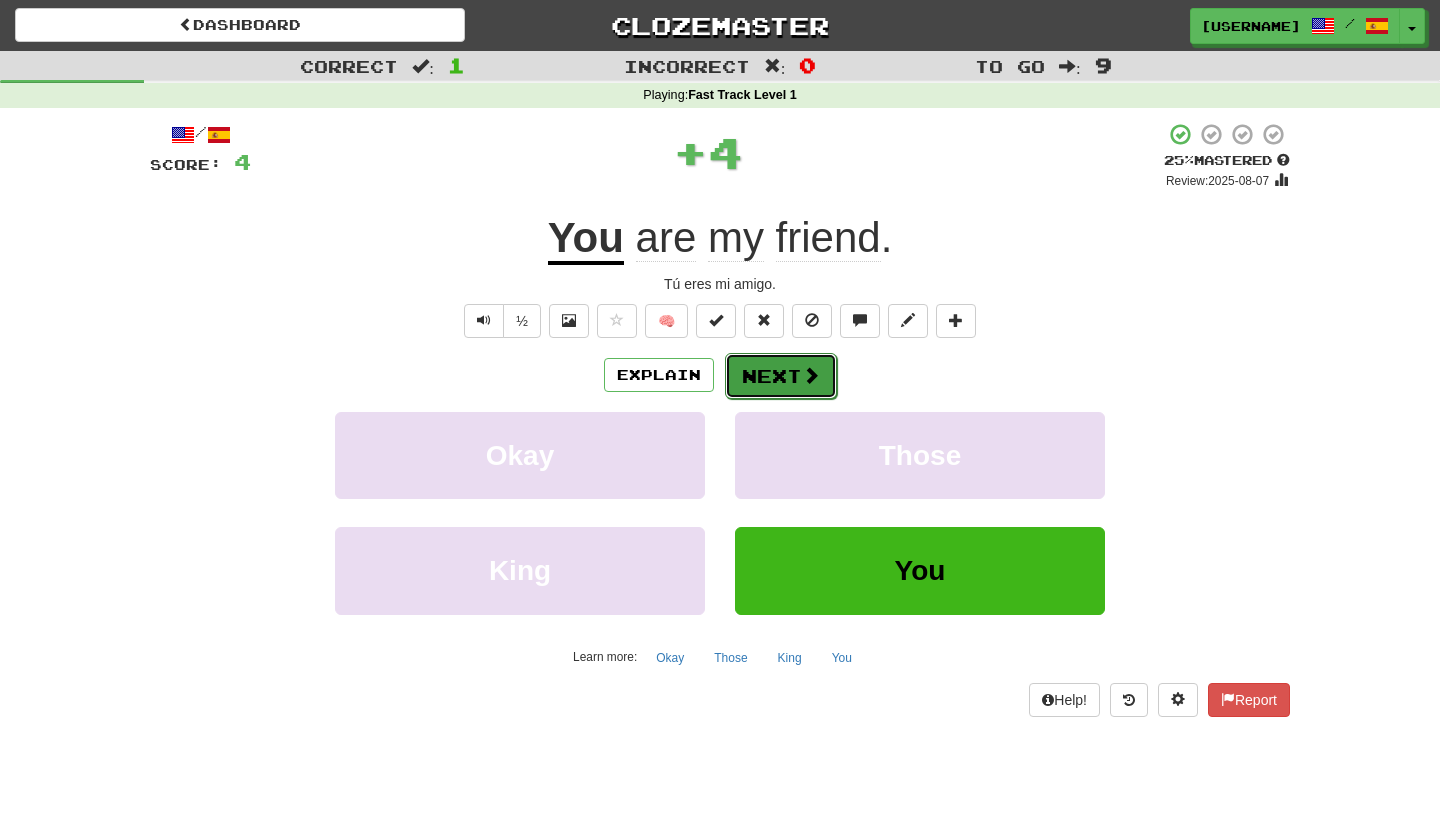 click on "Next" at bounding box center (781, 376) 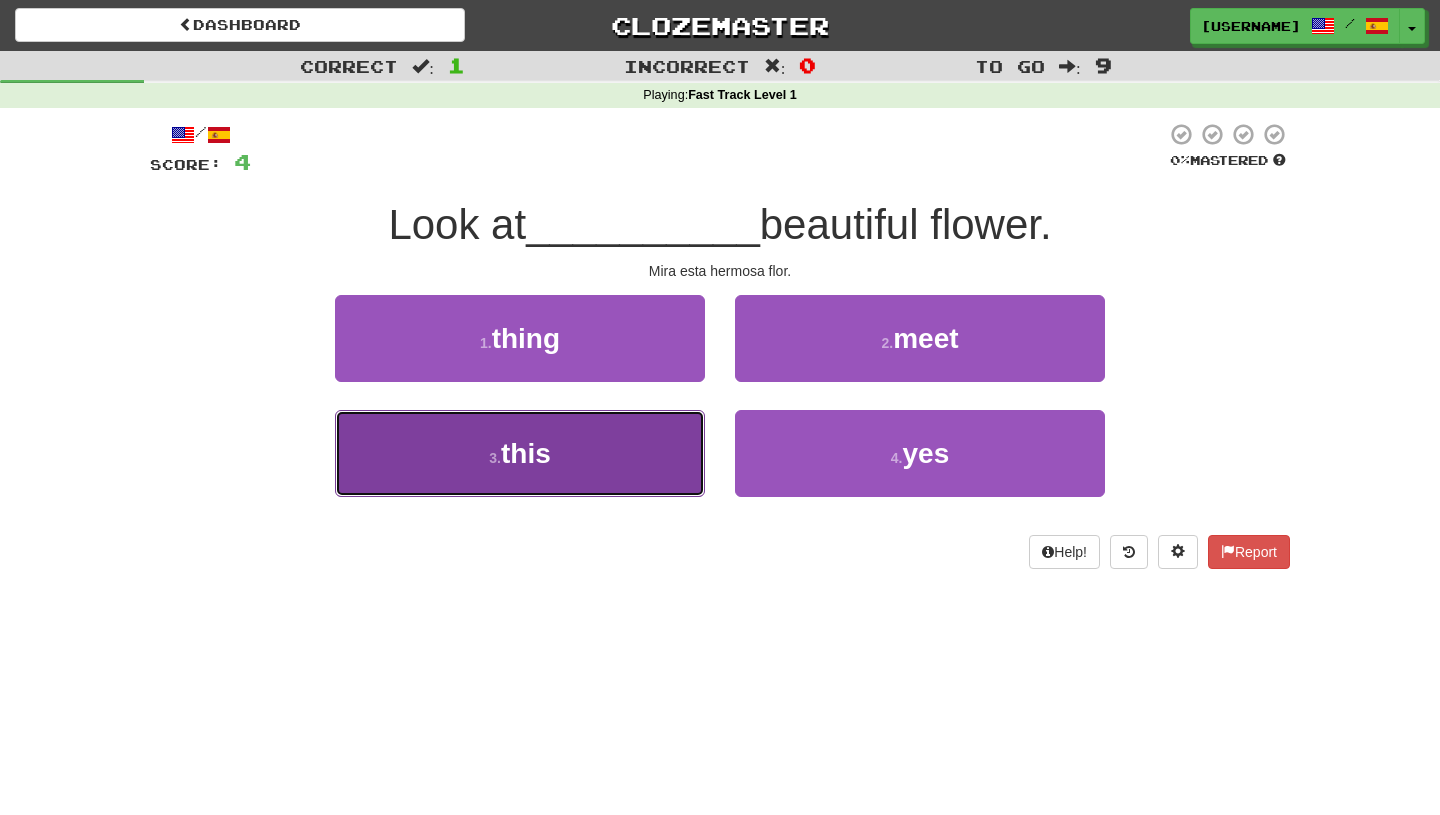 click on "3 .  this" at bounding box center (520, 453) 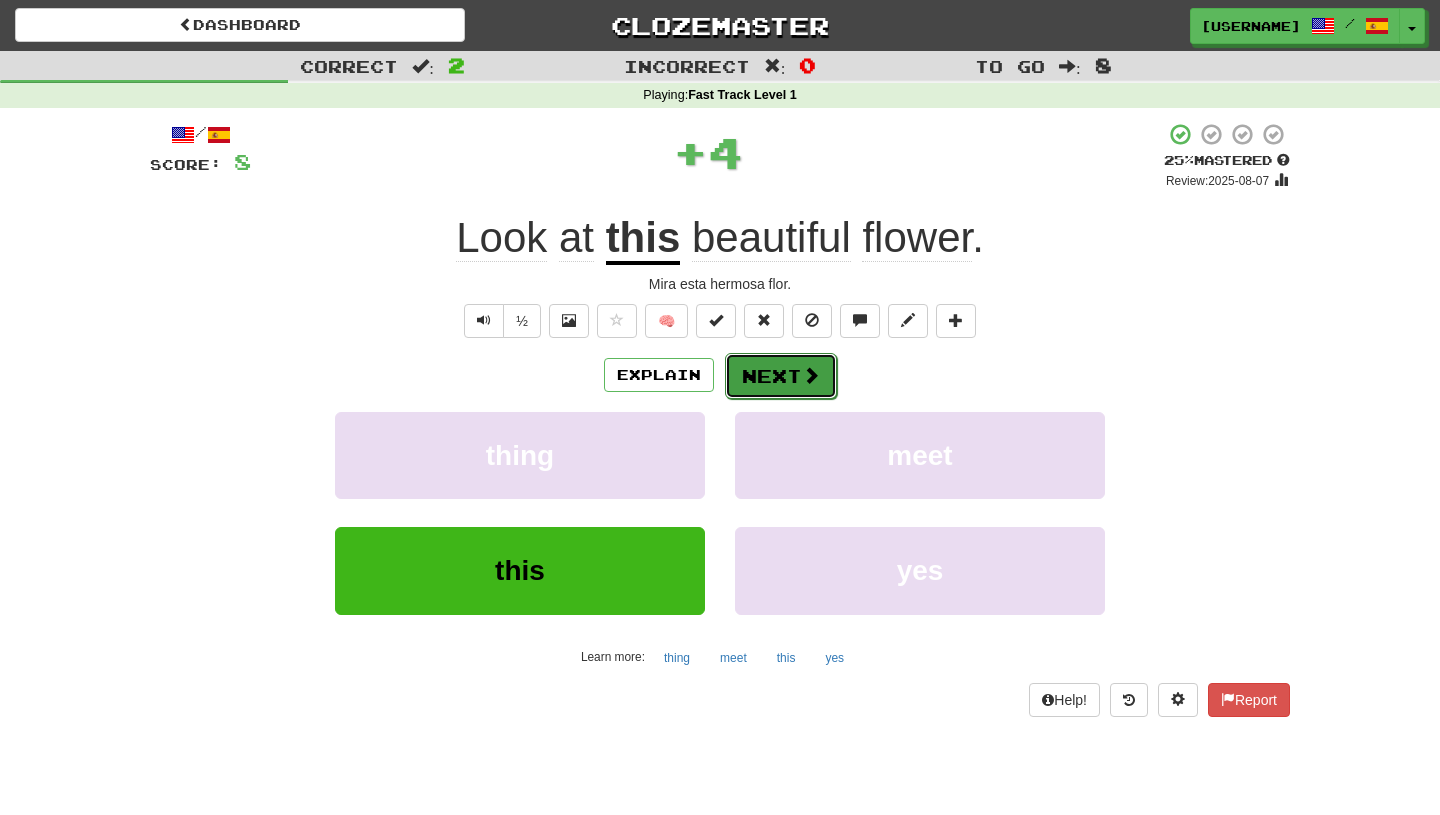 click on "Next" at bounding box center [781, 376] 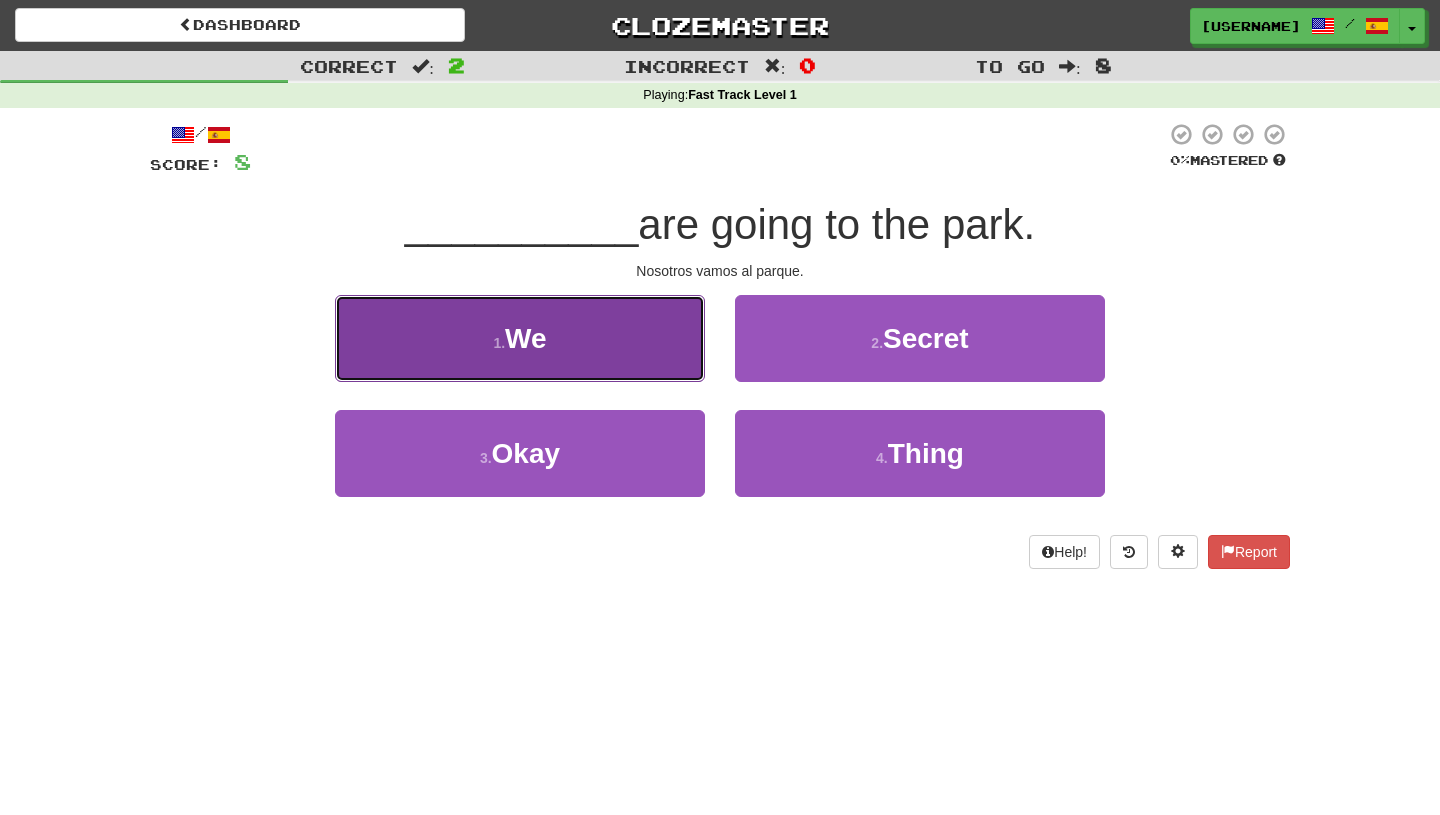 click on "1 .  We" at bounding box center (520, 338) 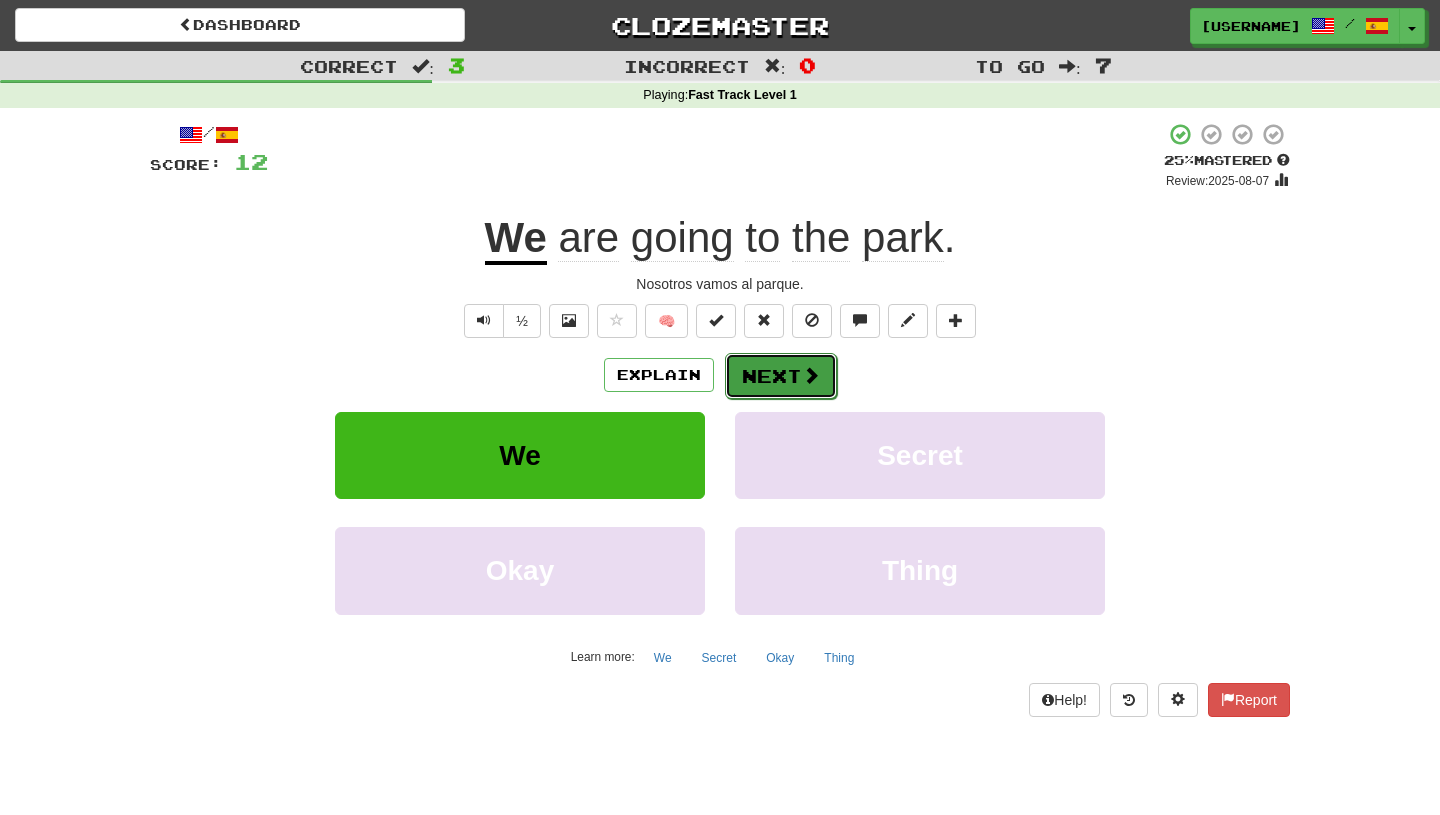 click on "Next" at bounding box center [781, 376] 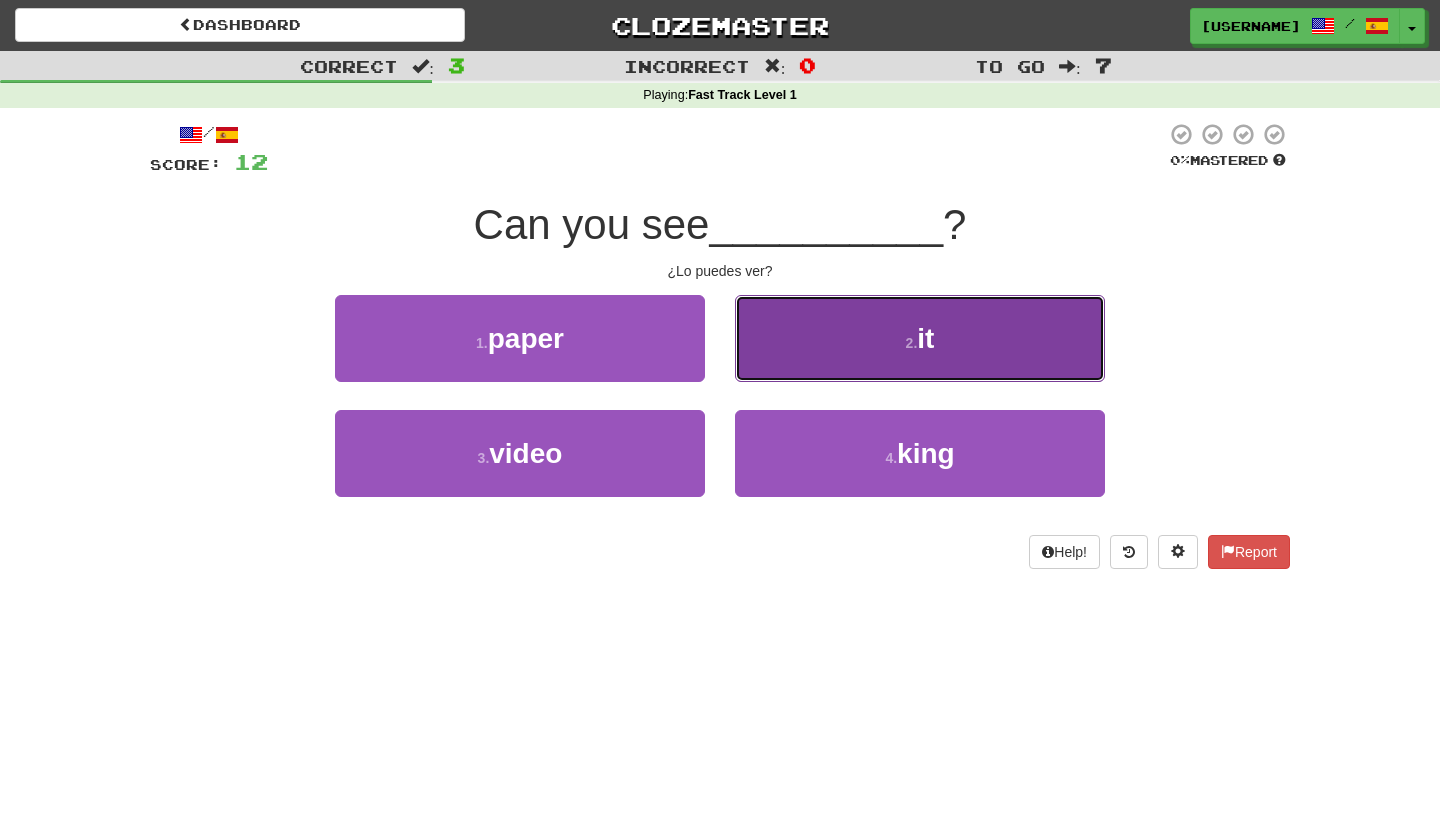 click on "2 .  it" at bounding box center (920, 338) 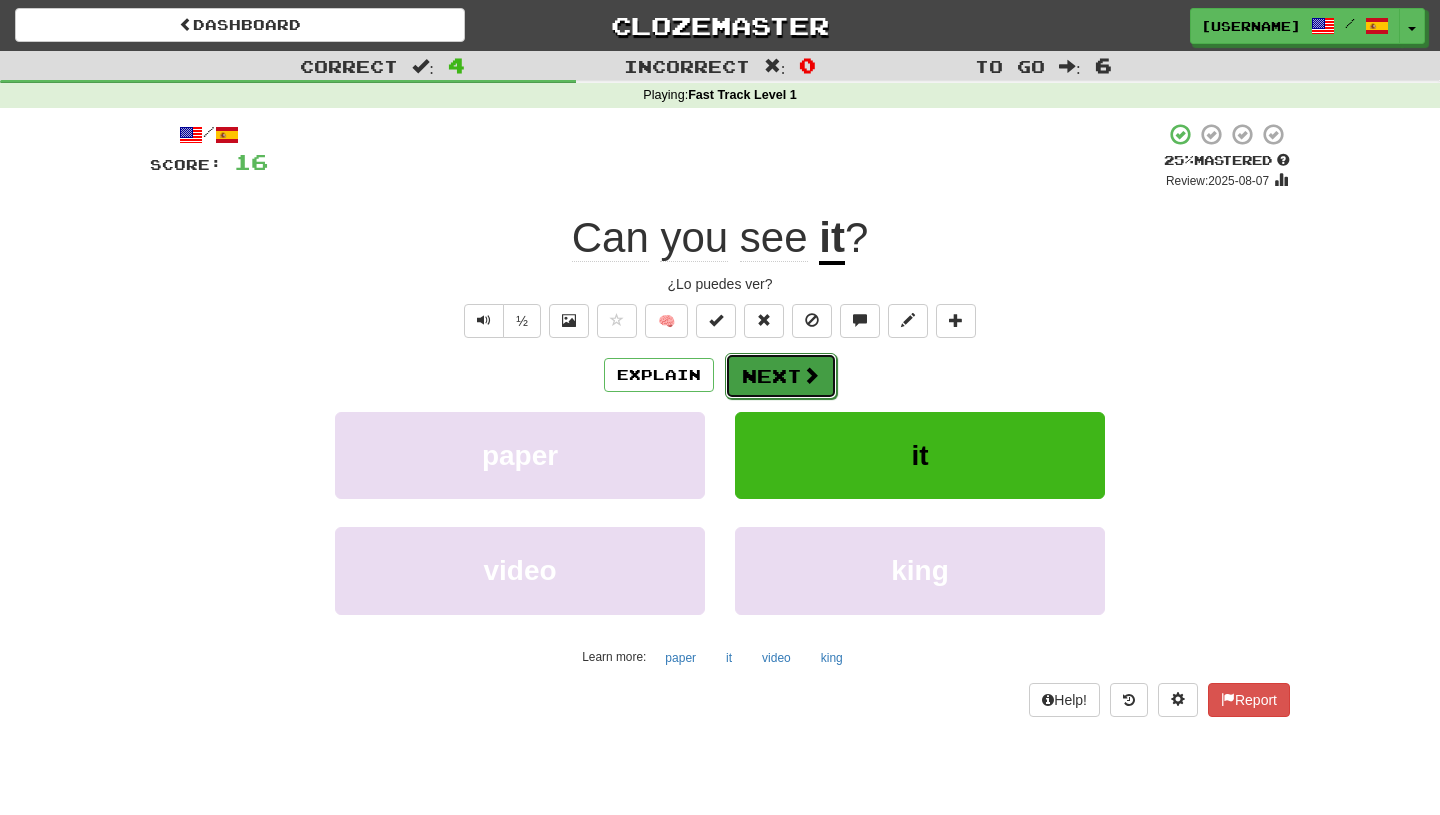 click on "Next" at bounding box center (781, 376) 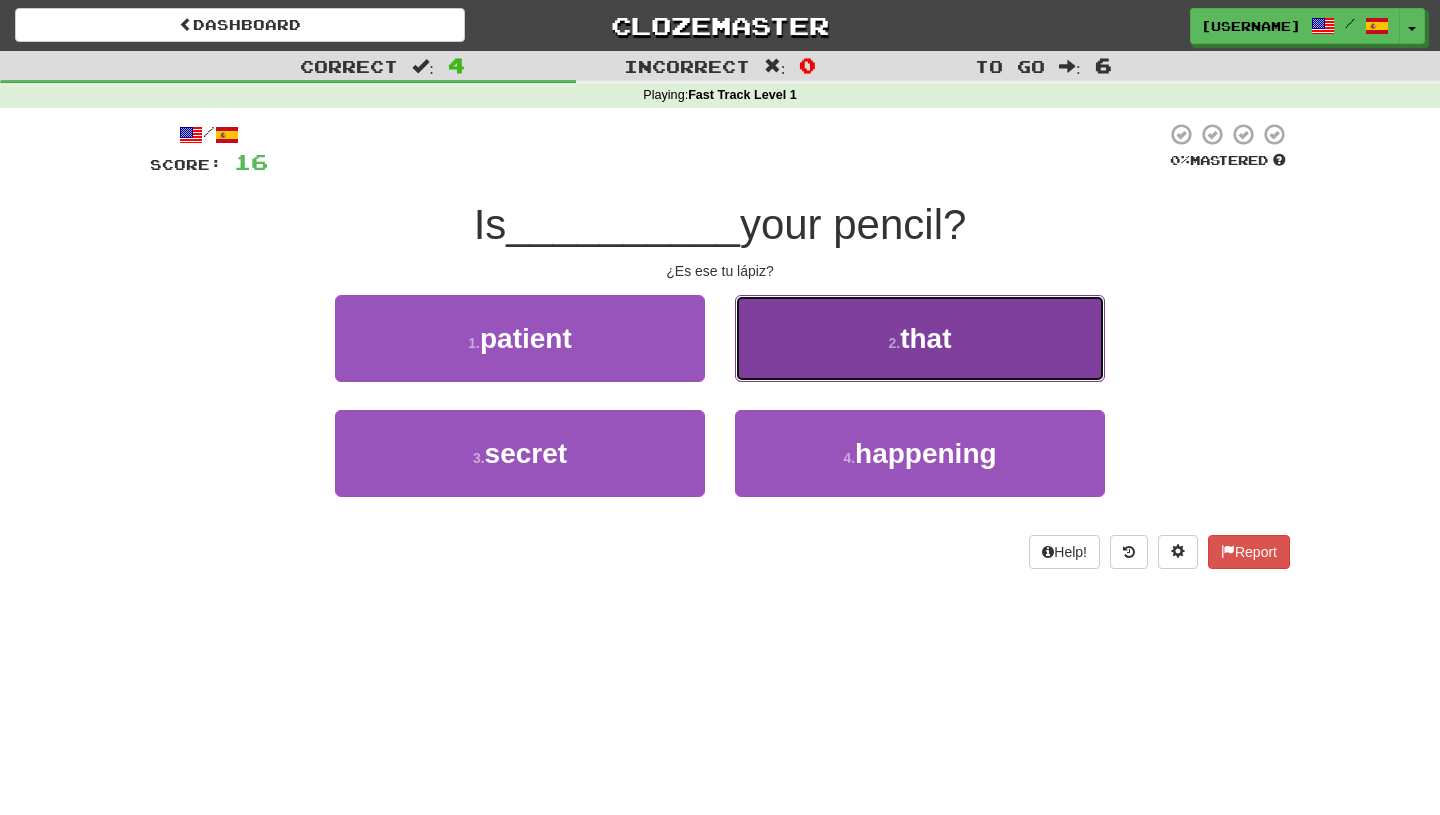 click on "2 .  that" at bounding box center [920, 338] 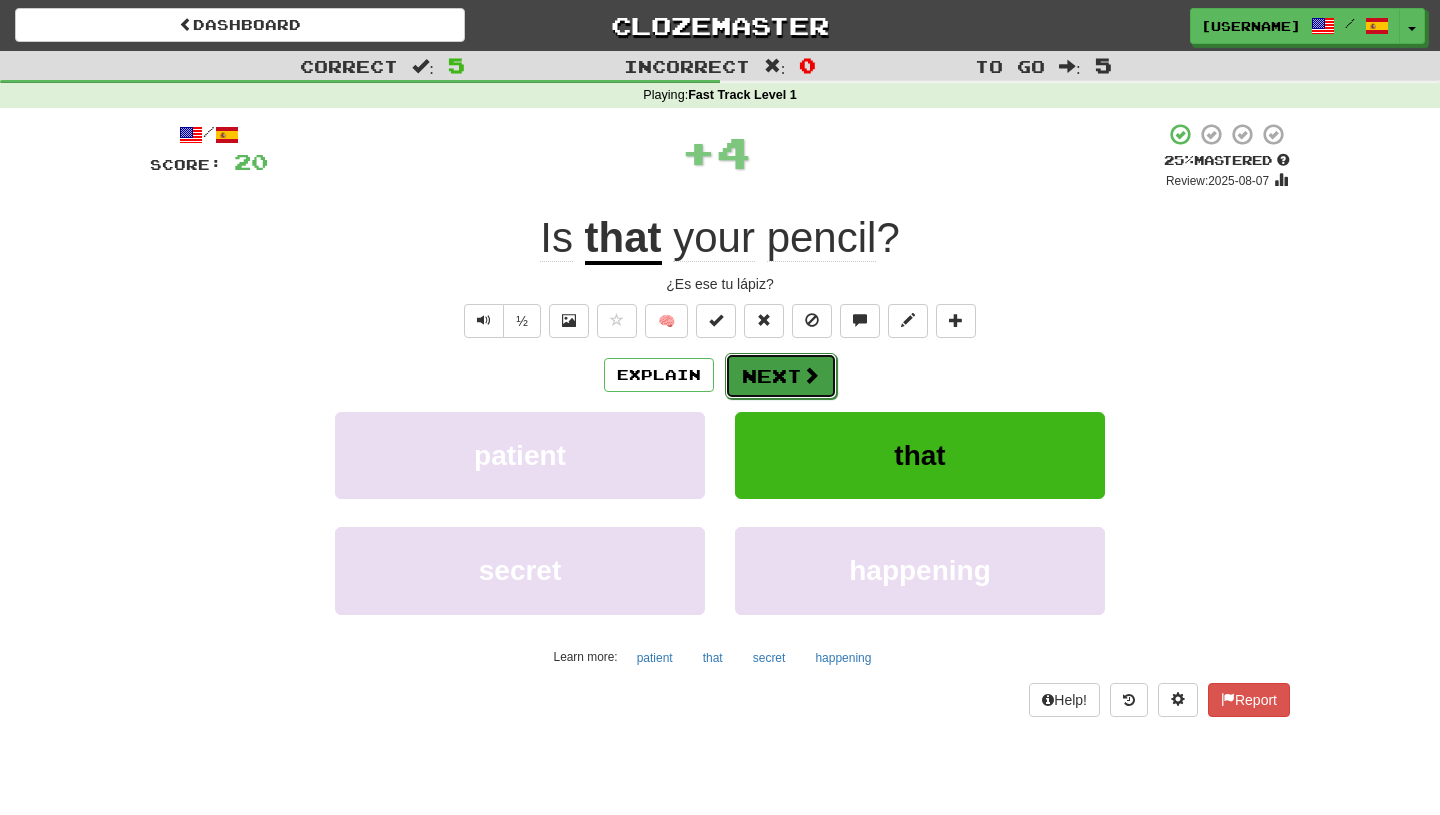 click on "Next" at bounding box center [781, 376] 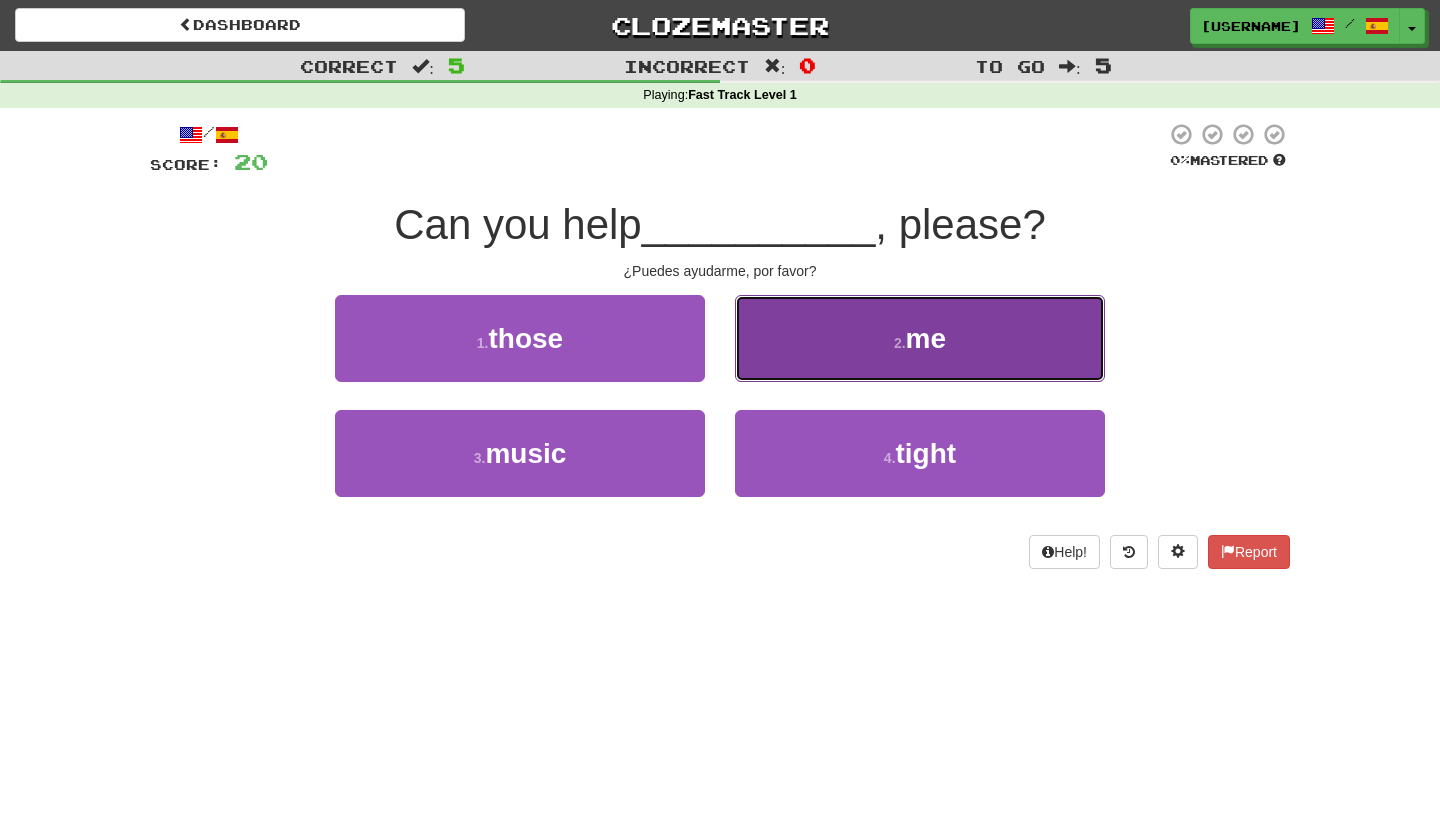 click on "2 .  me" at bounding box center (920, 338) 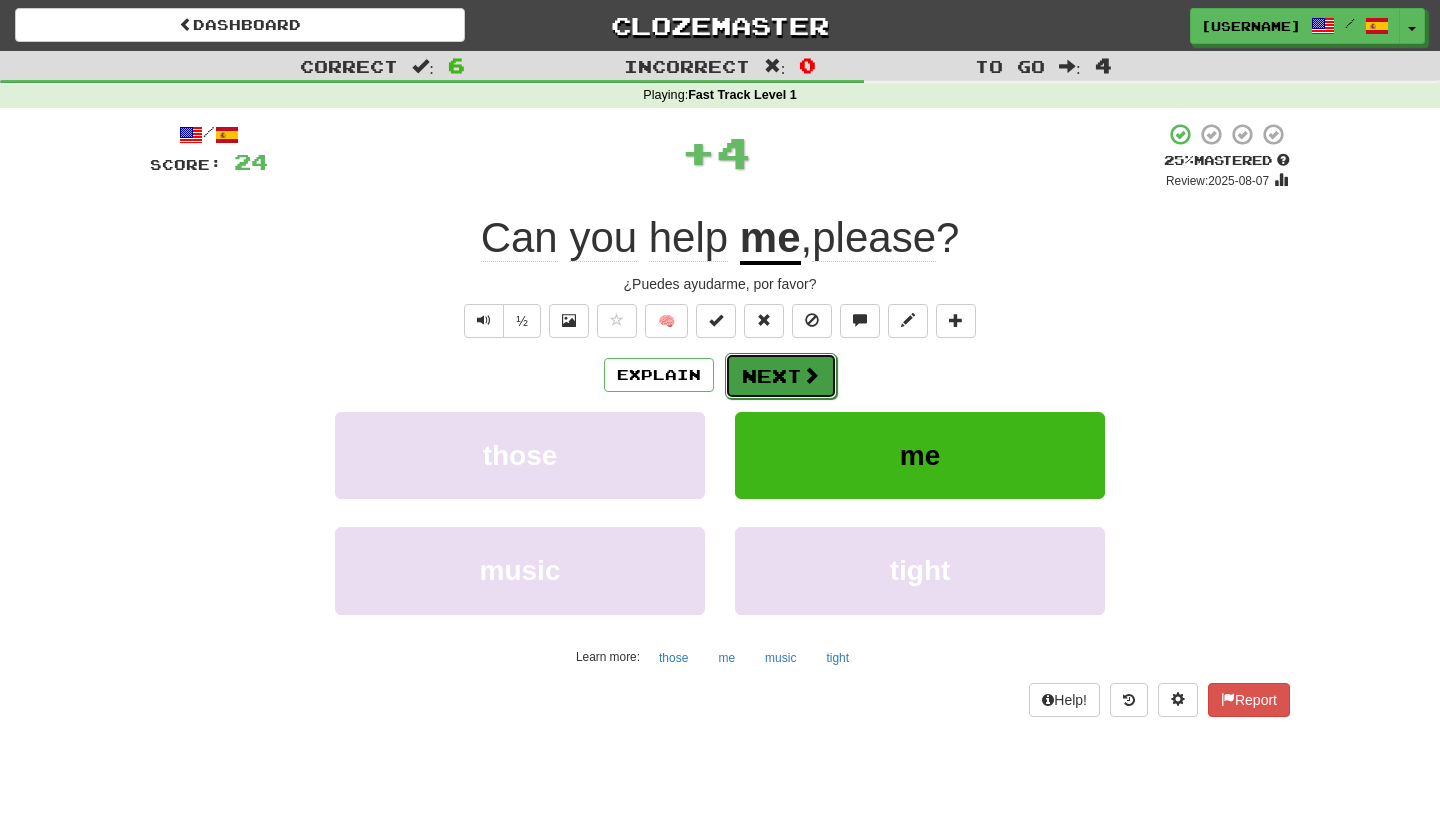 click on "Next" at bounding box center [781, 376] 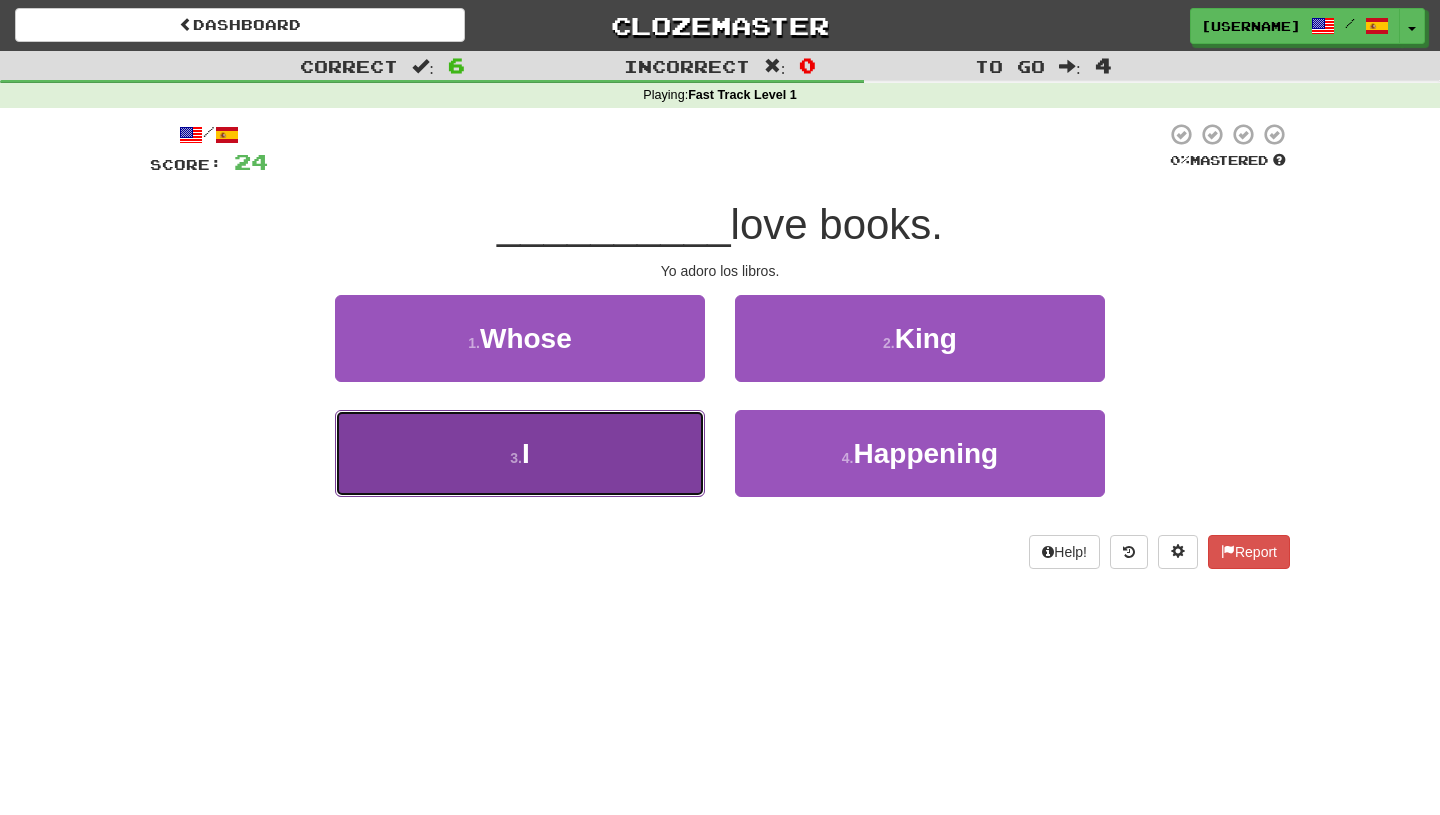 click on "3 .  I" at bounding box center [520, 453] 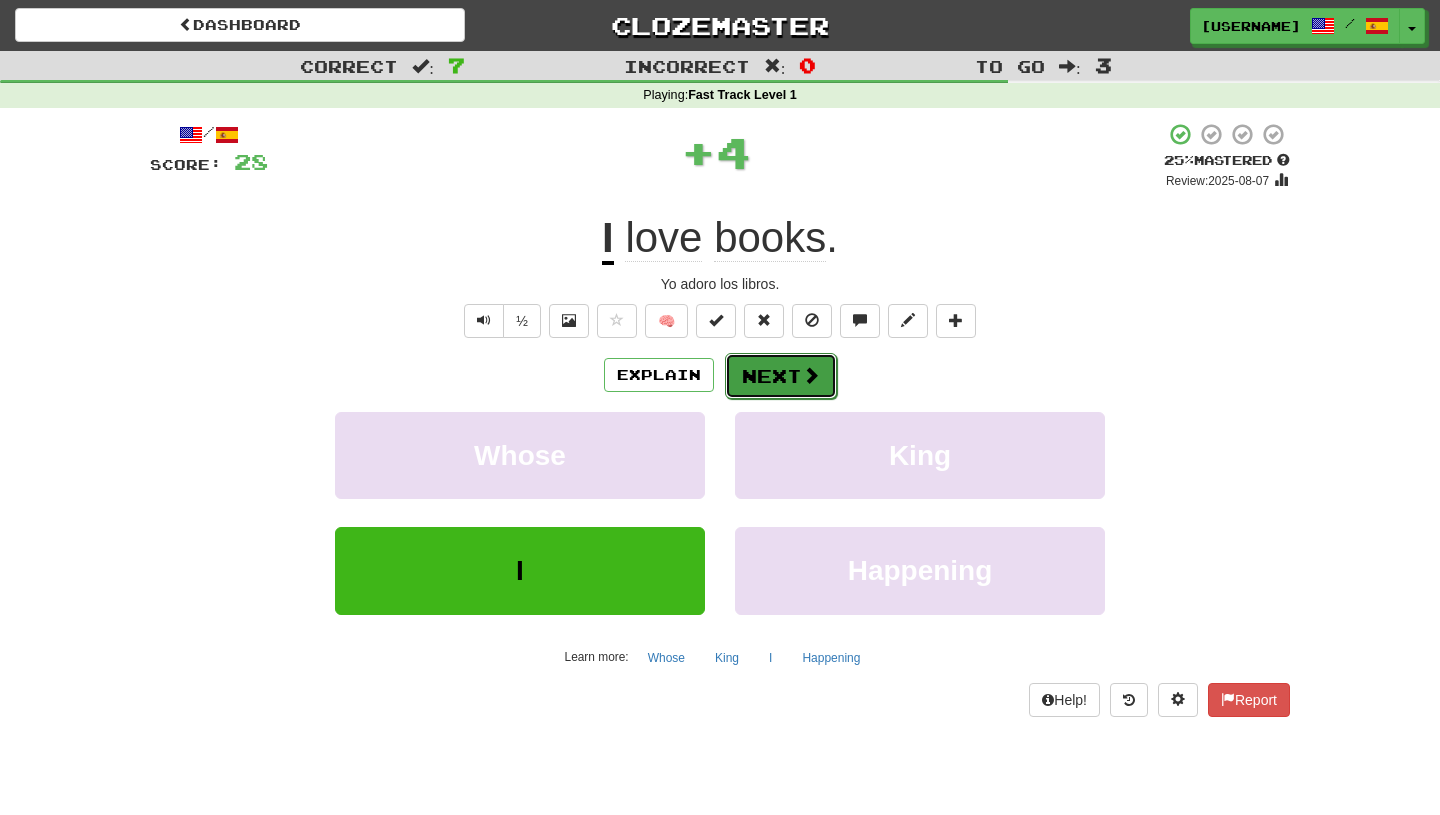 click on "Next" at bounding box center [781, 376] 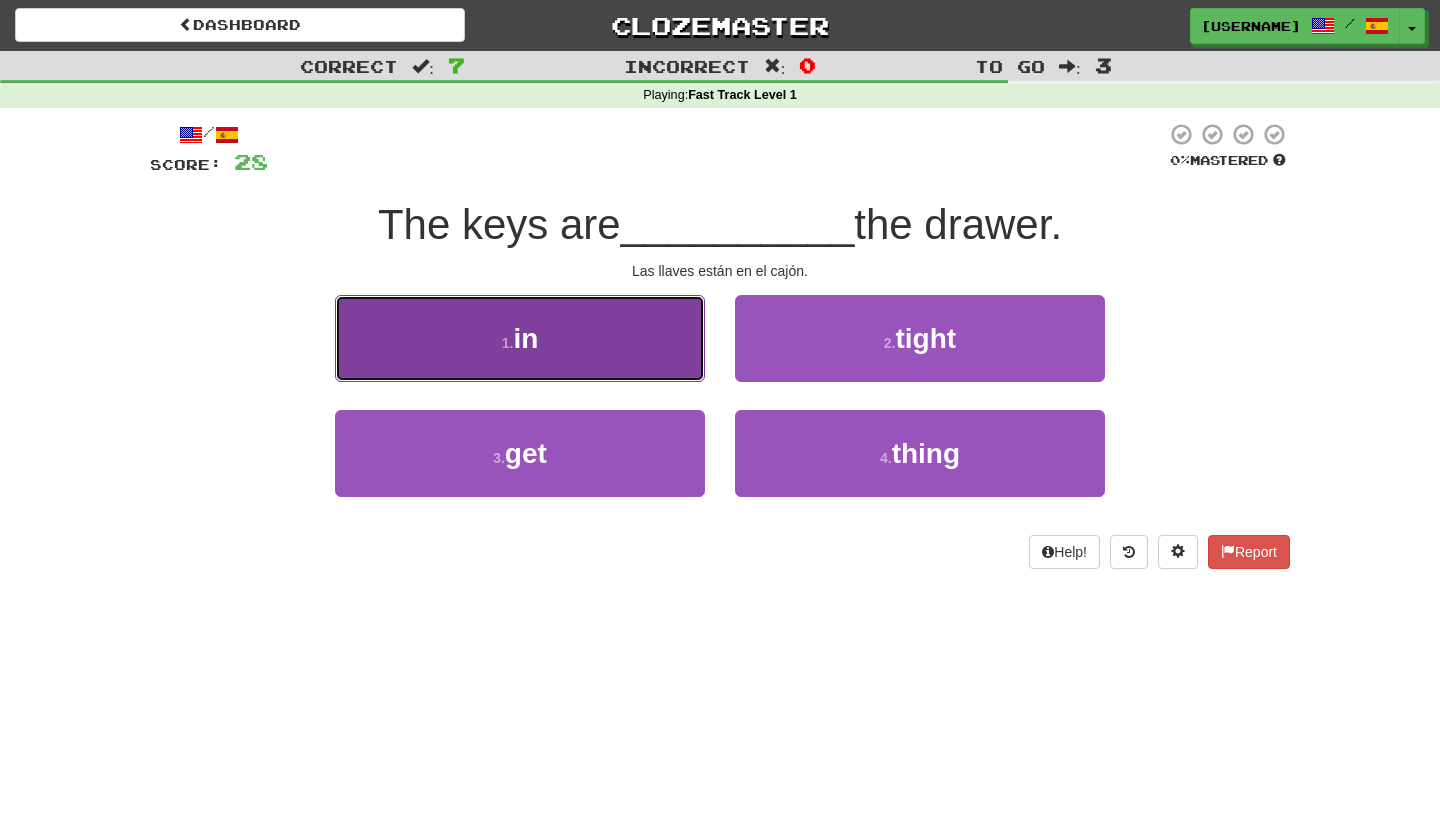 click on "1 .  in" at bounding box center (520, 338) 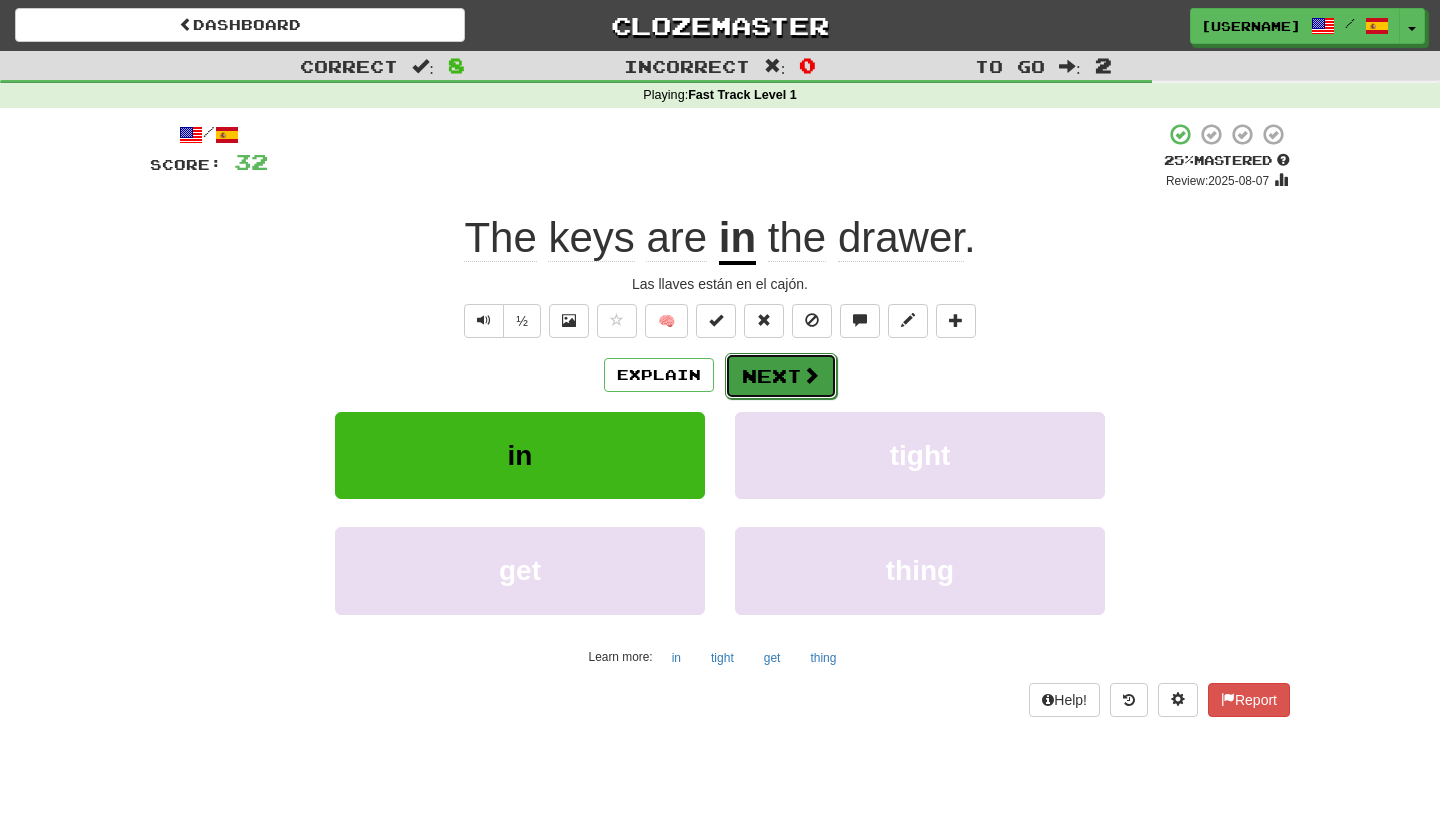 click on "Next" at bounding box center (781, 376) 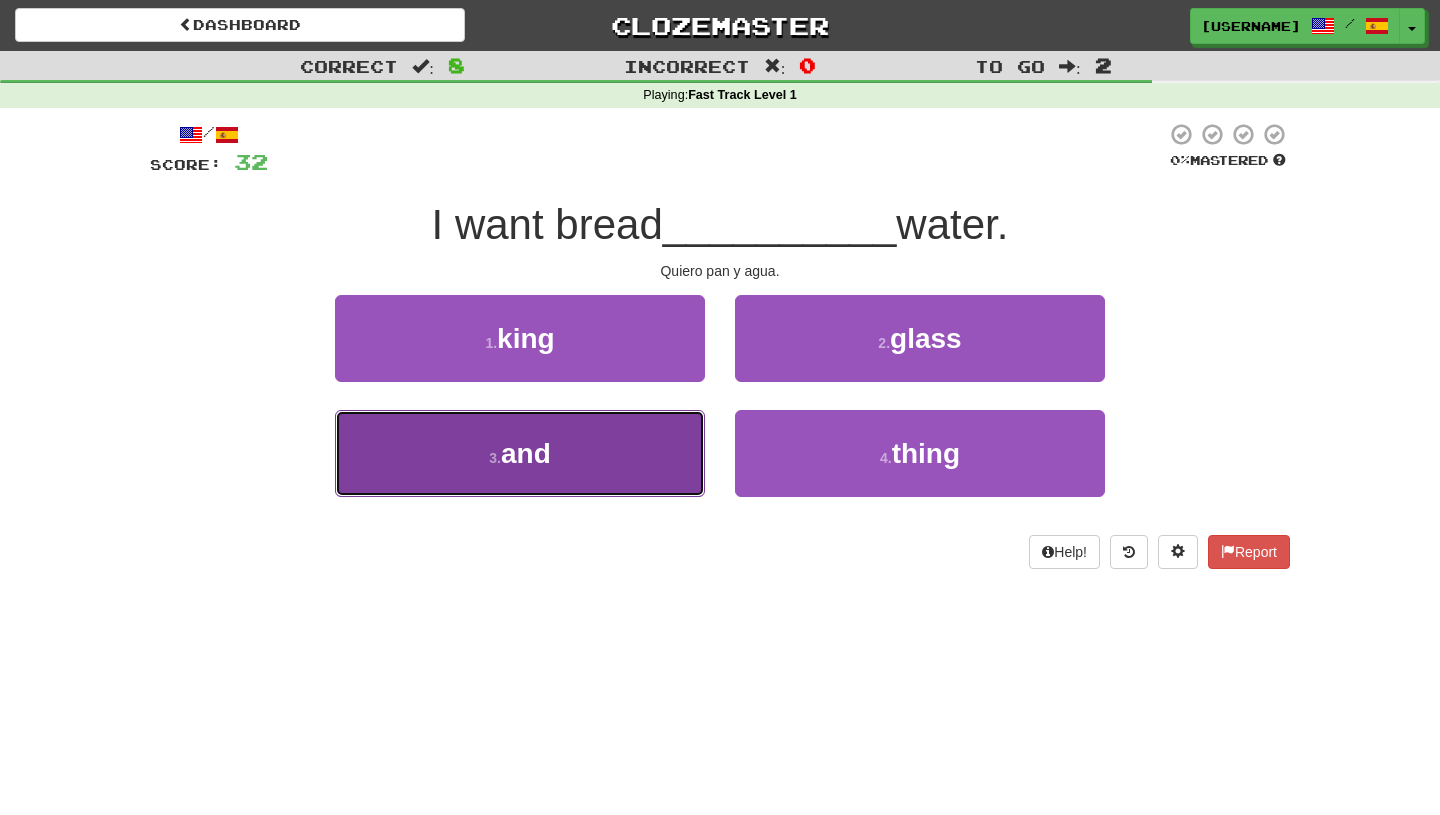 click on "3 .  and" at bounding box center [520, 453] 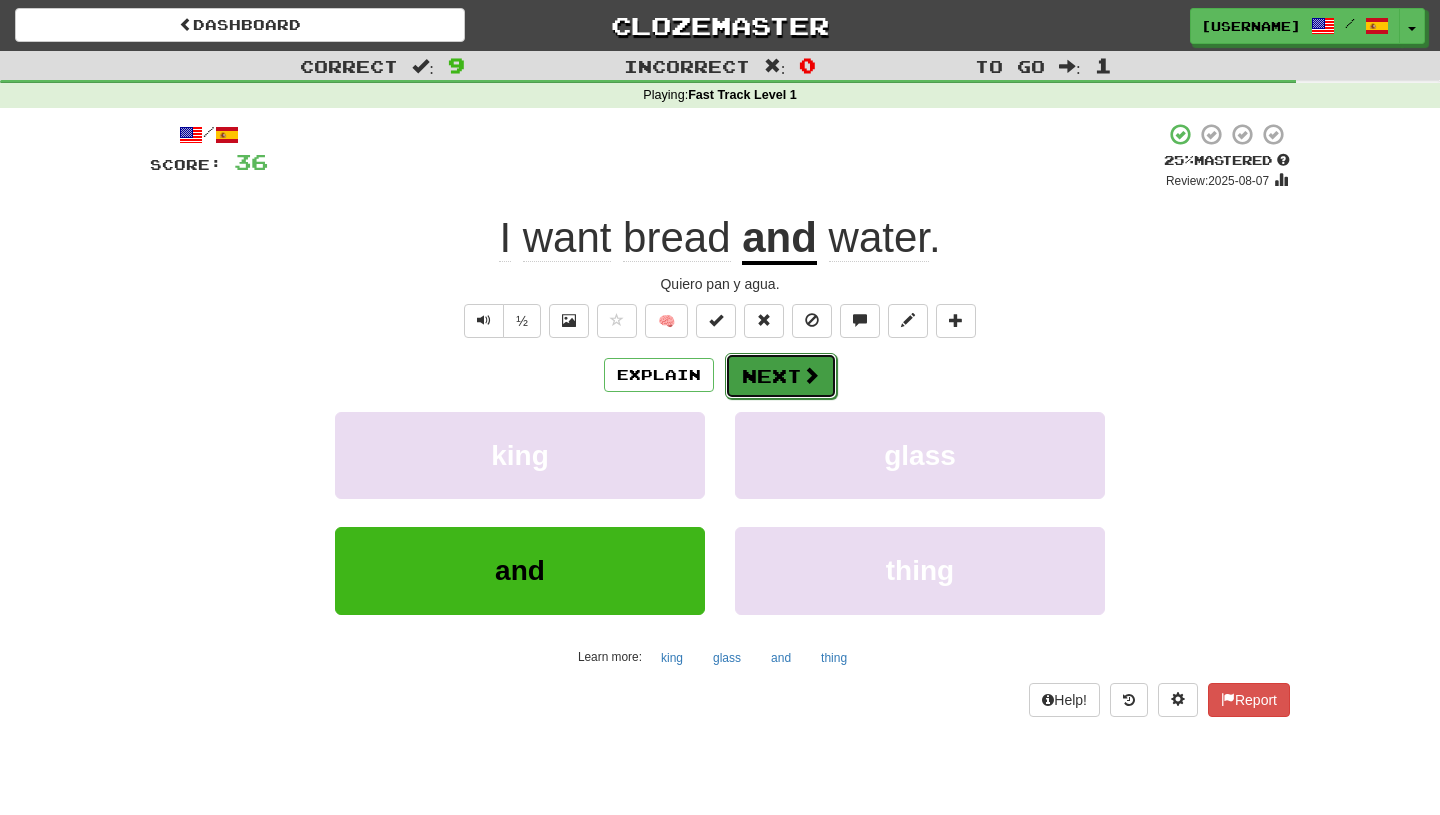 click on "Next" at bounding box center (781, 376) 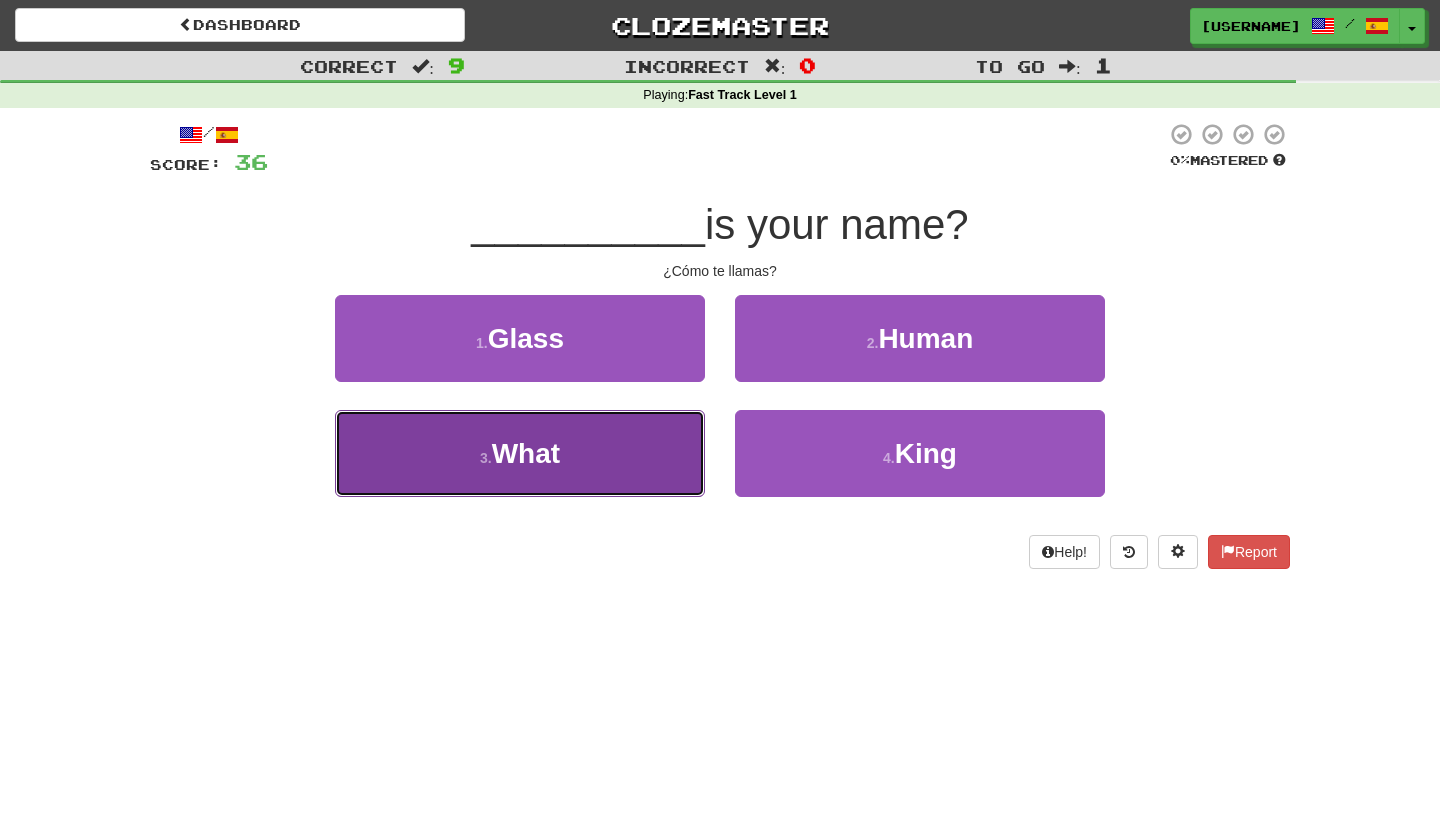 click on "3 .  What" at bounding box center (520, 453) 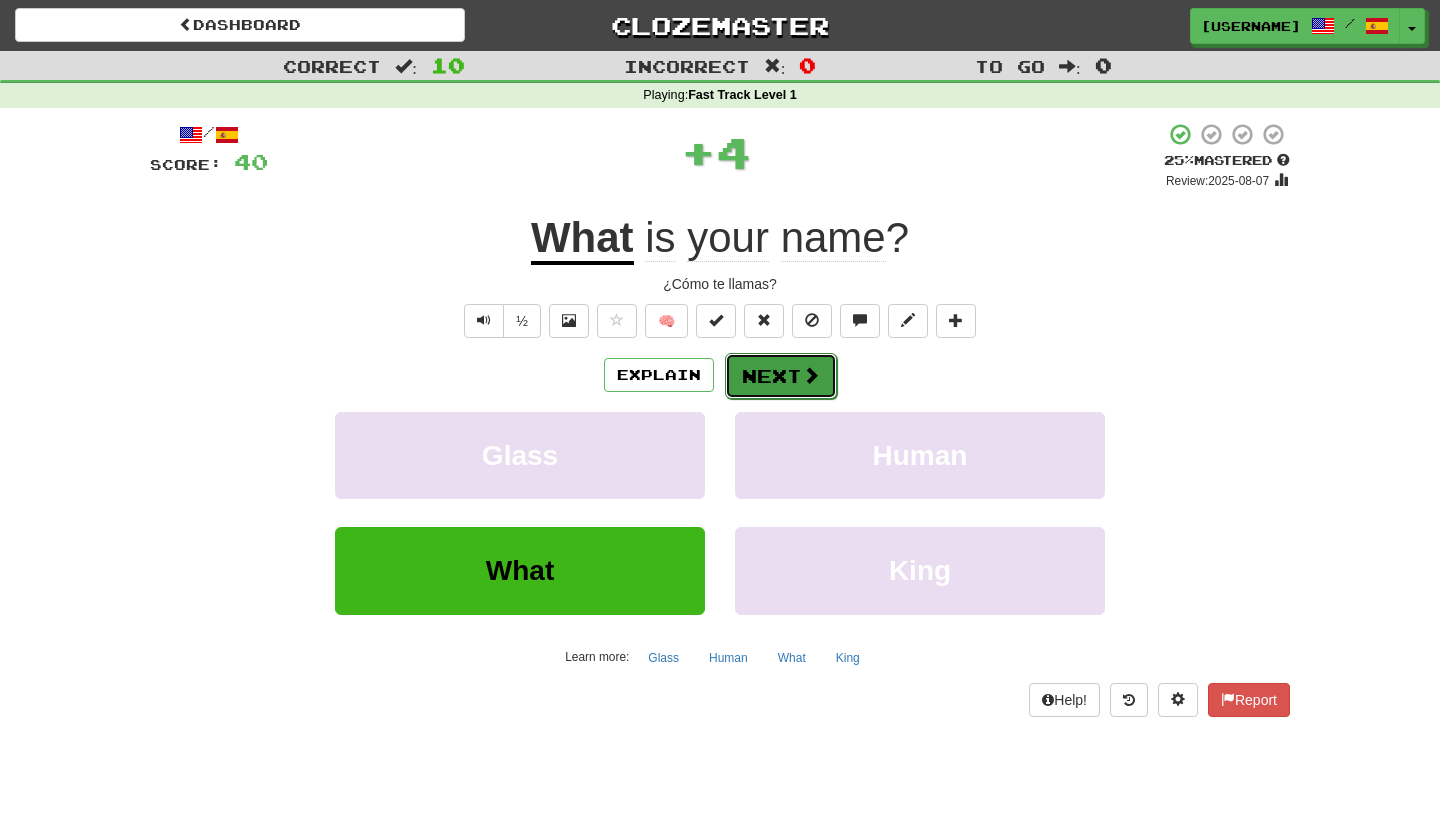 click on "Next" at bounding box center [781, 376] 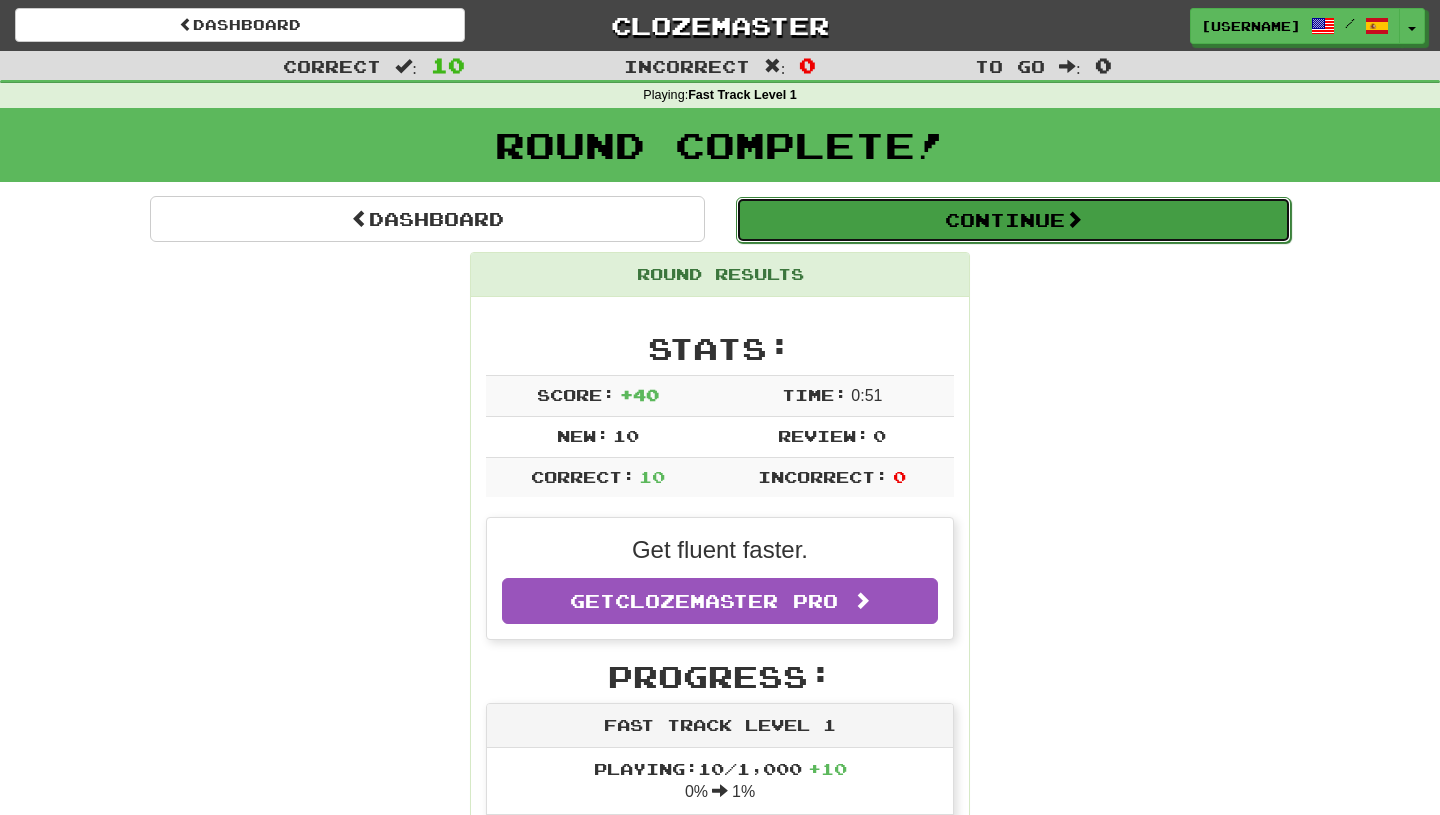 click on "Continue" at bounding box center [1013, 220] 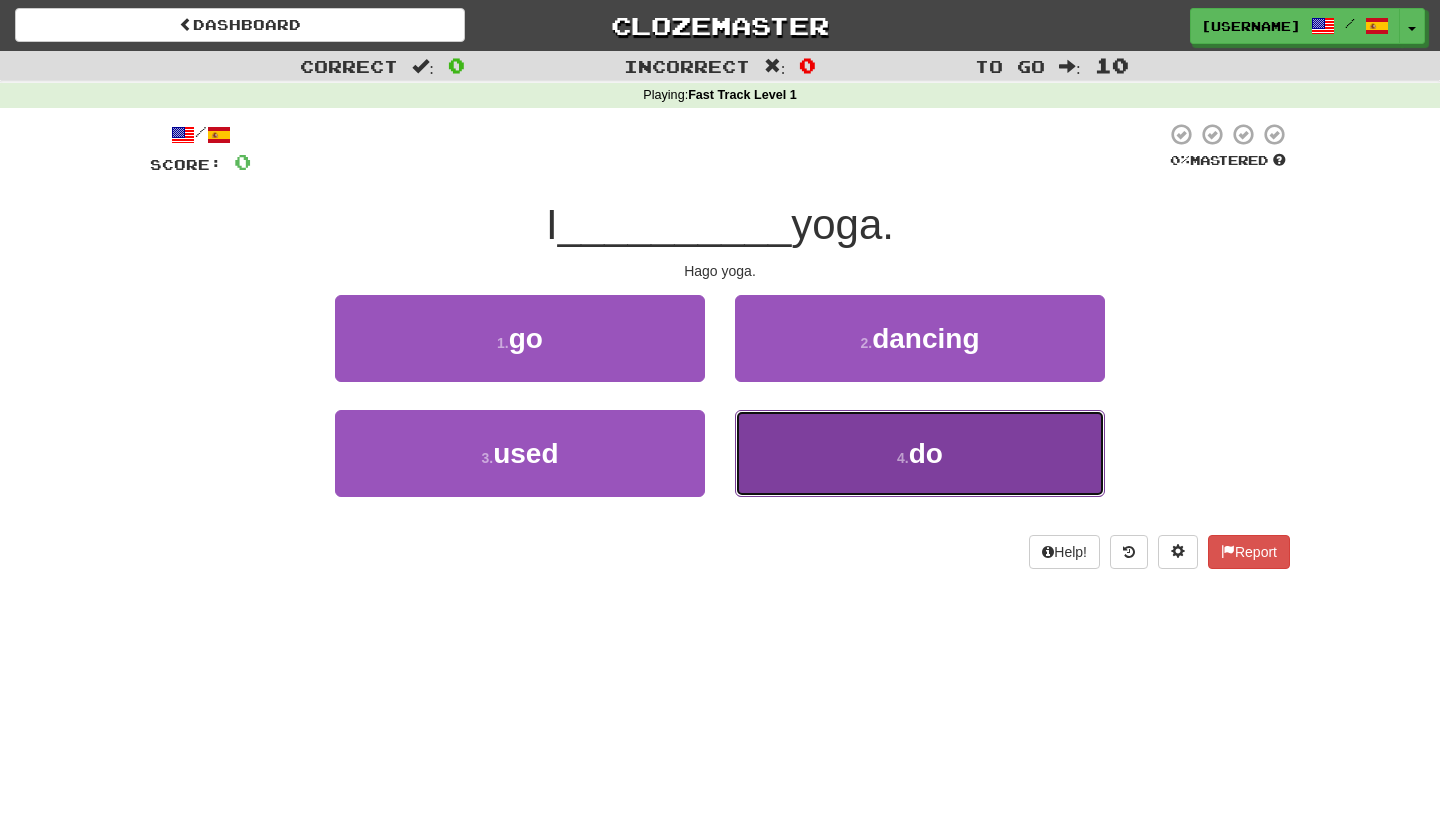 click on "4 .  do" at bounding box center (920, 453) 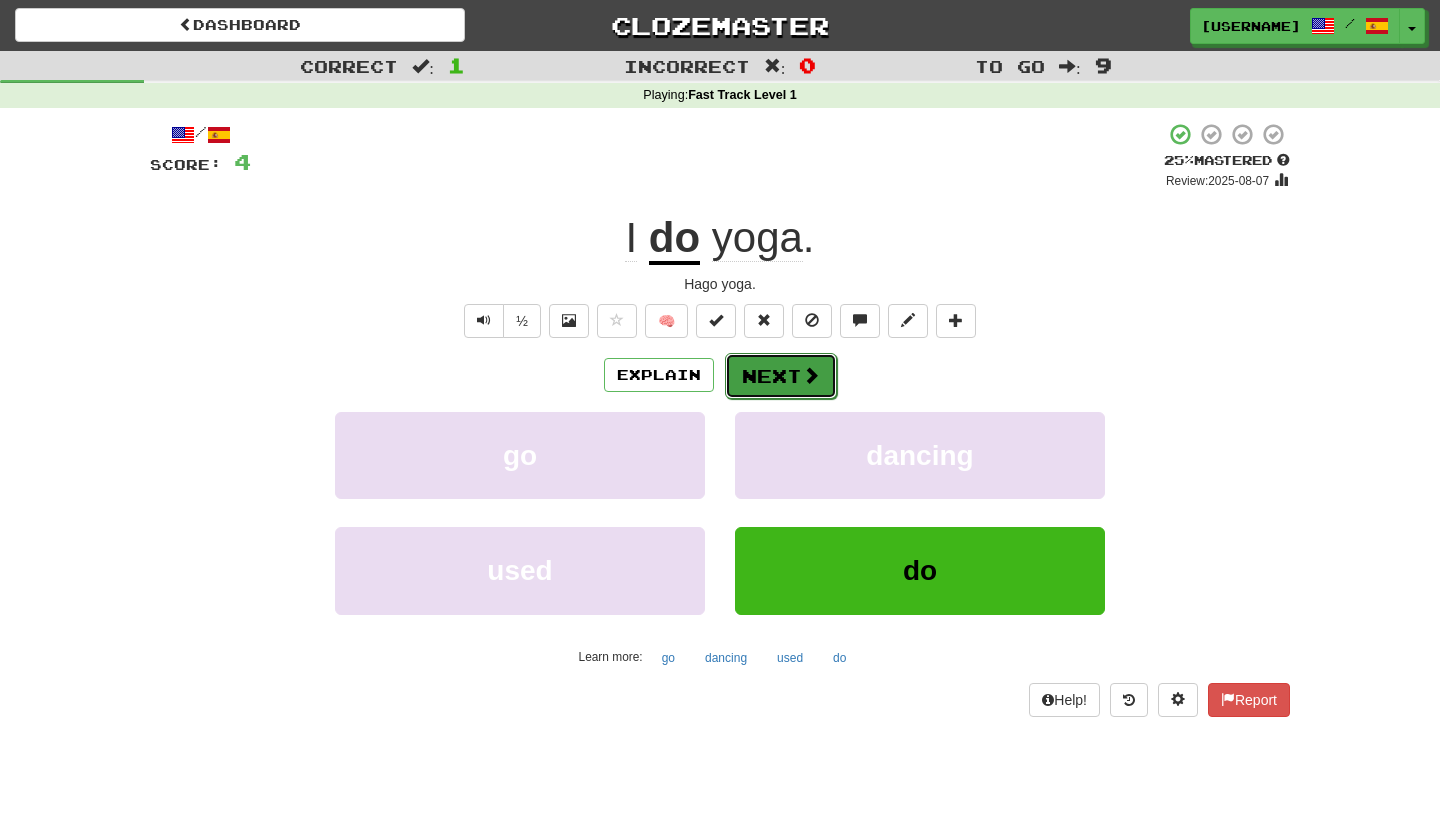 click on "Next" at bounding box center (781, 376) 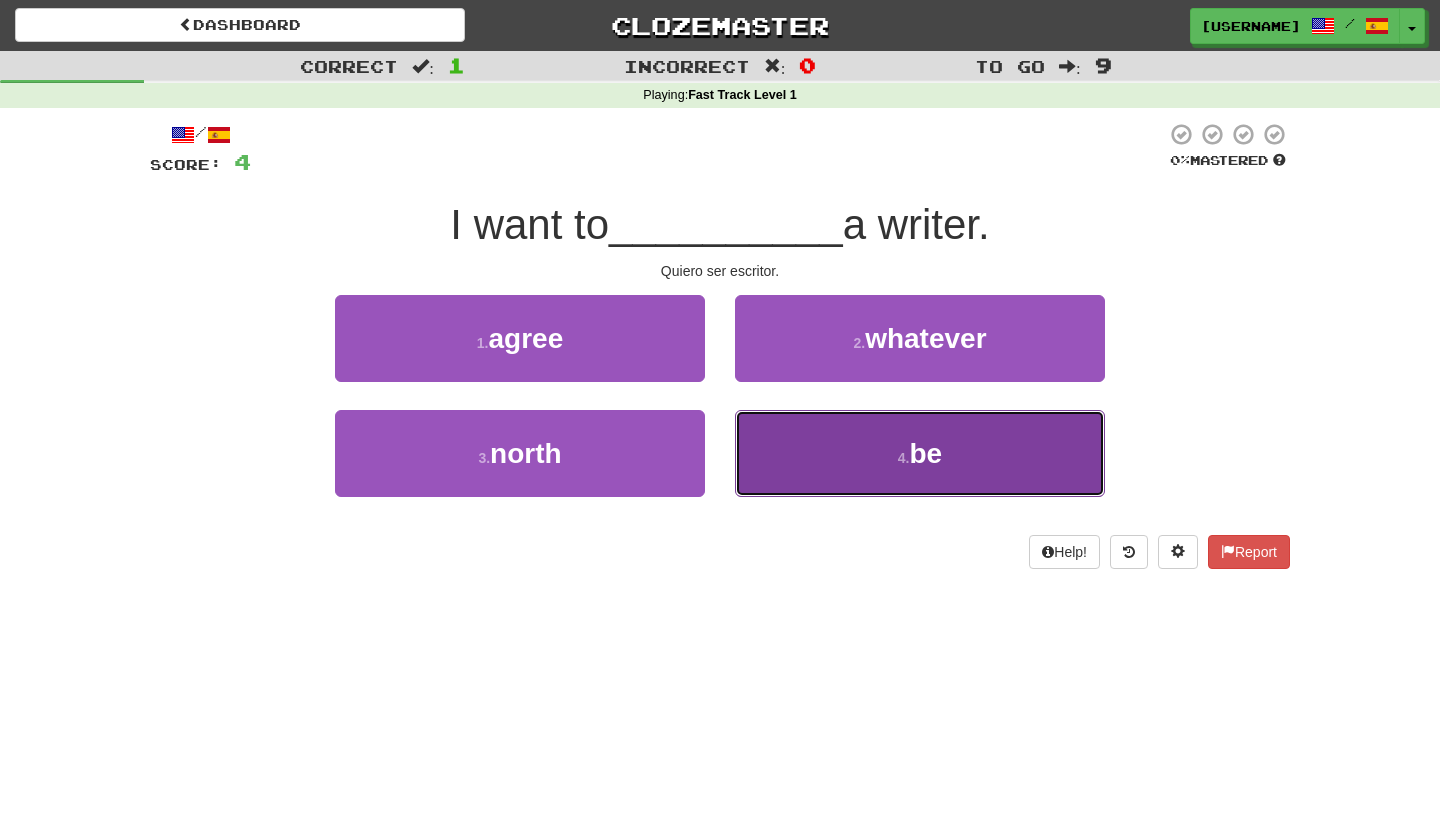 click on "4 .  be" at bounding box center [920, 453] 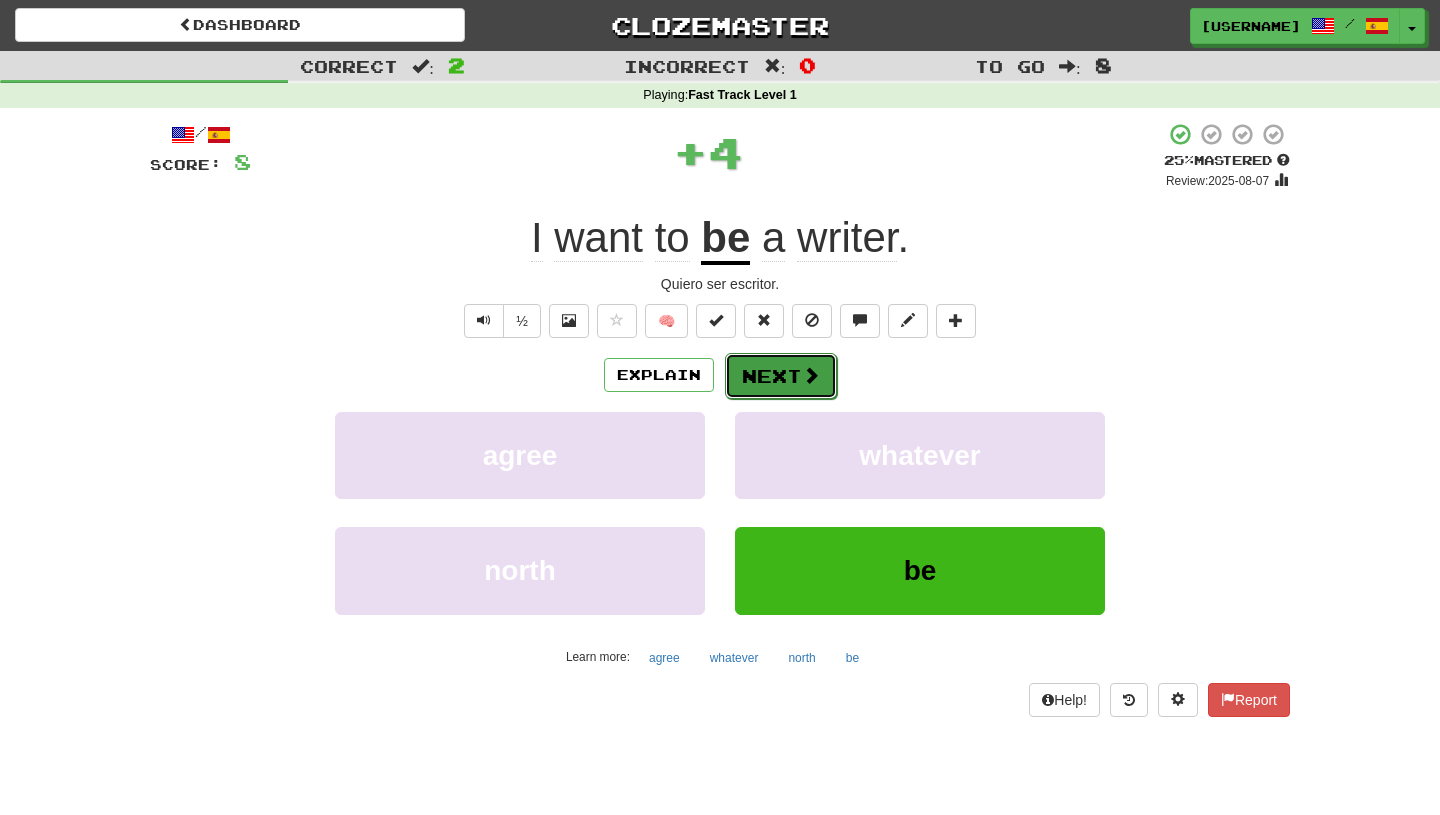 click on "Next" at bounding box center [781, 376] 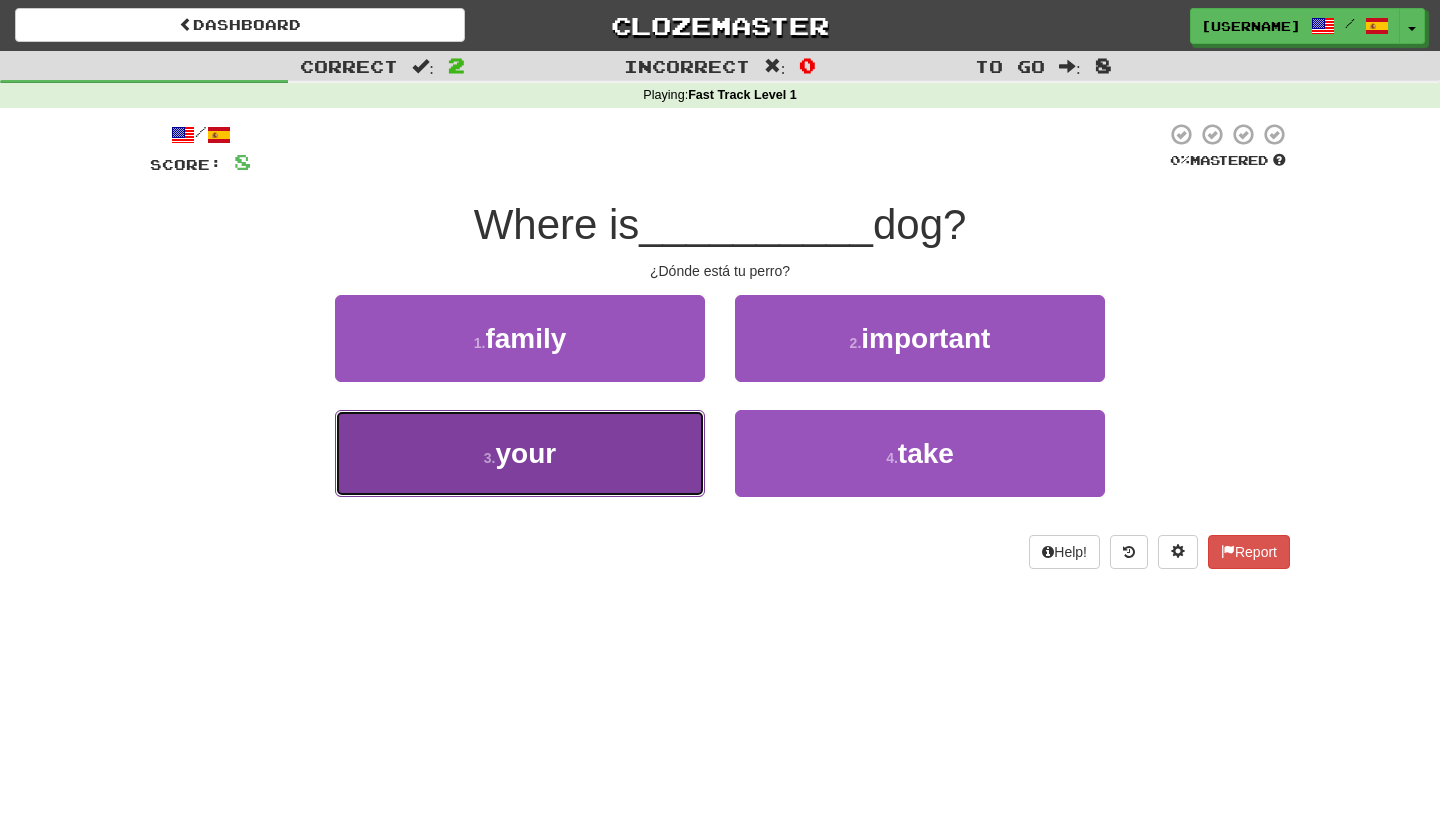 click on "3 .  your" at bounding box center [520, 453] 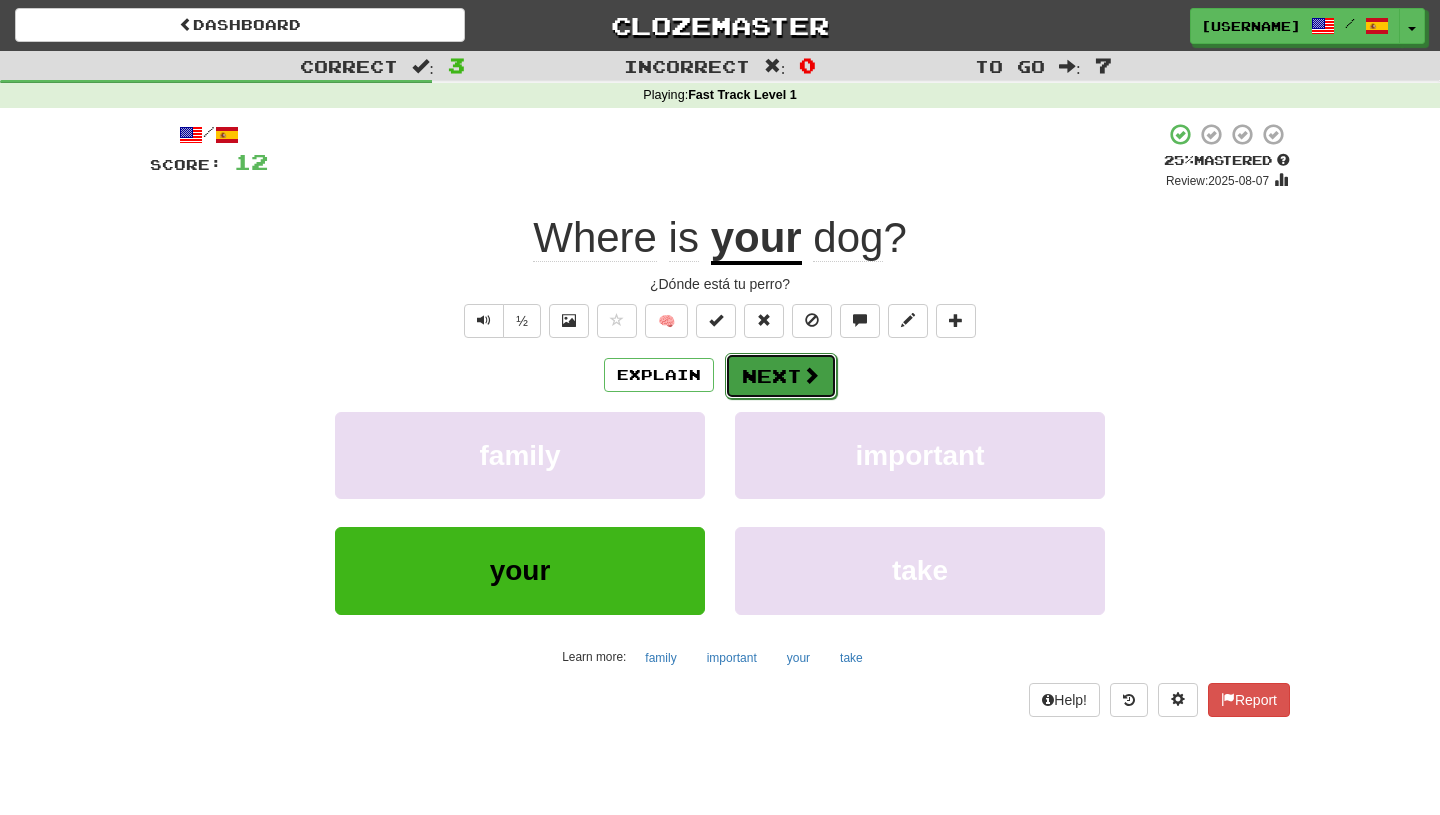 click at bounding box center (811, 375) 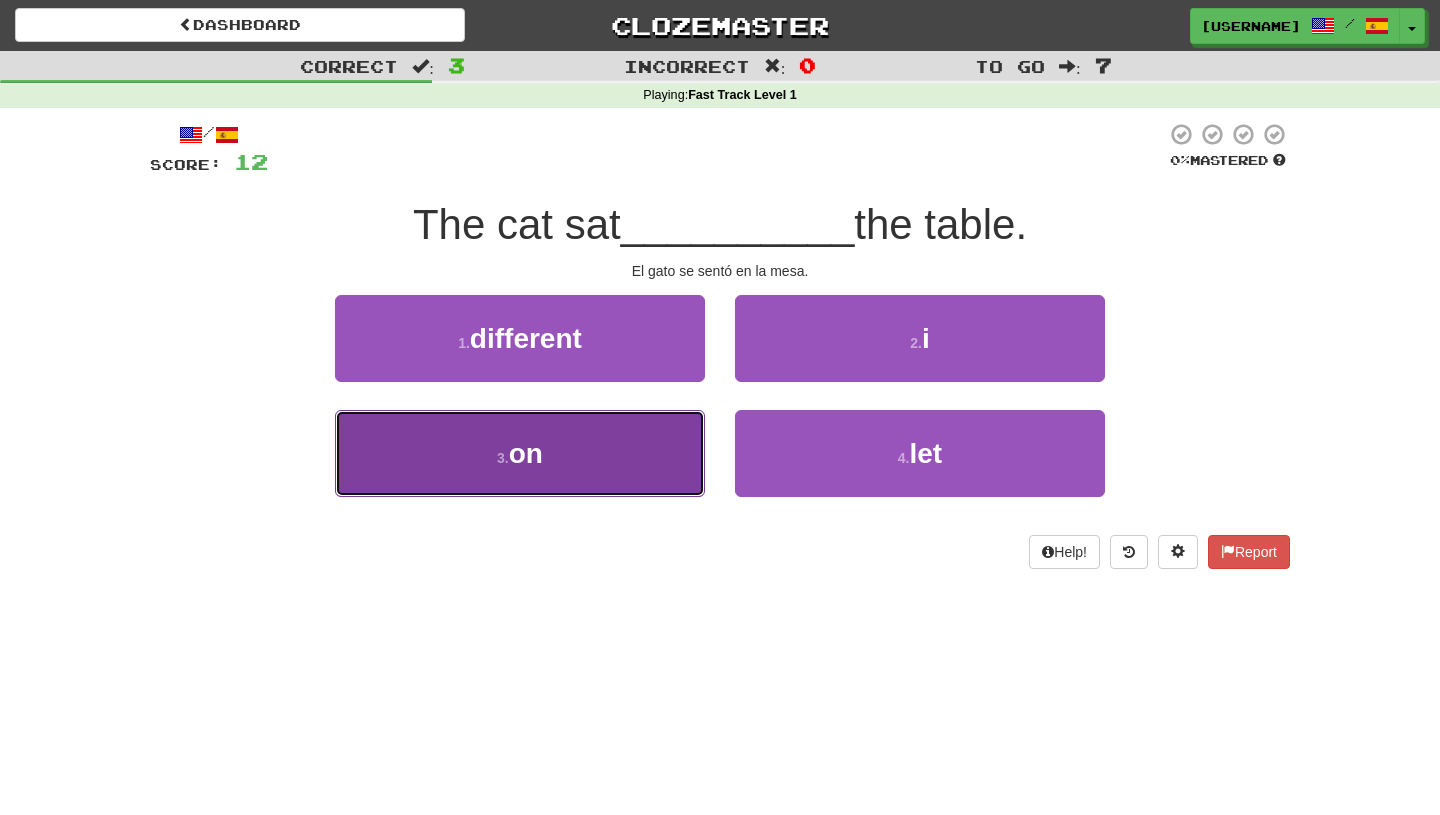 click on "3 .  on" at bounding box center [520, 453] 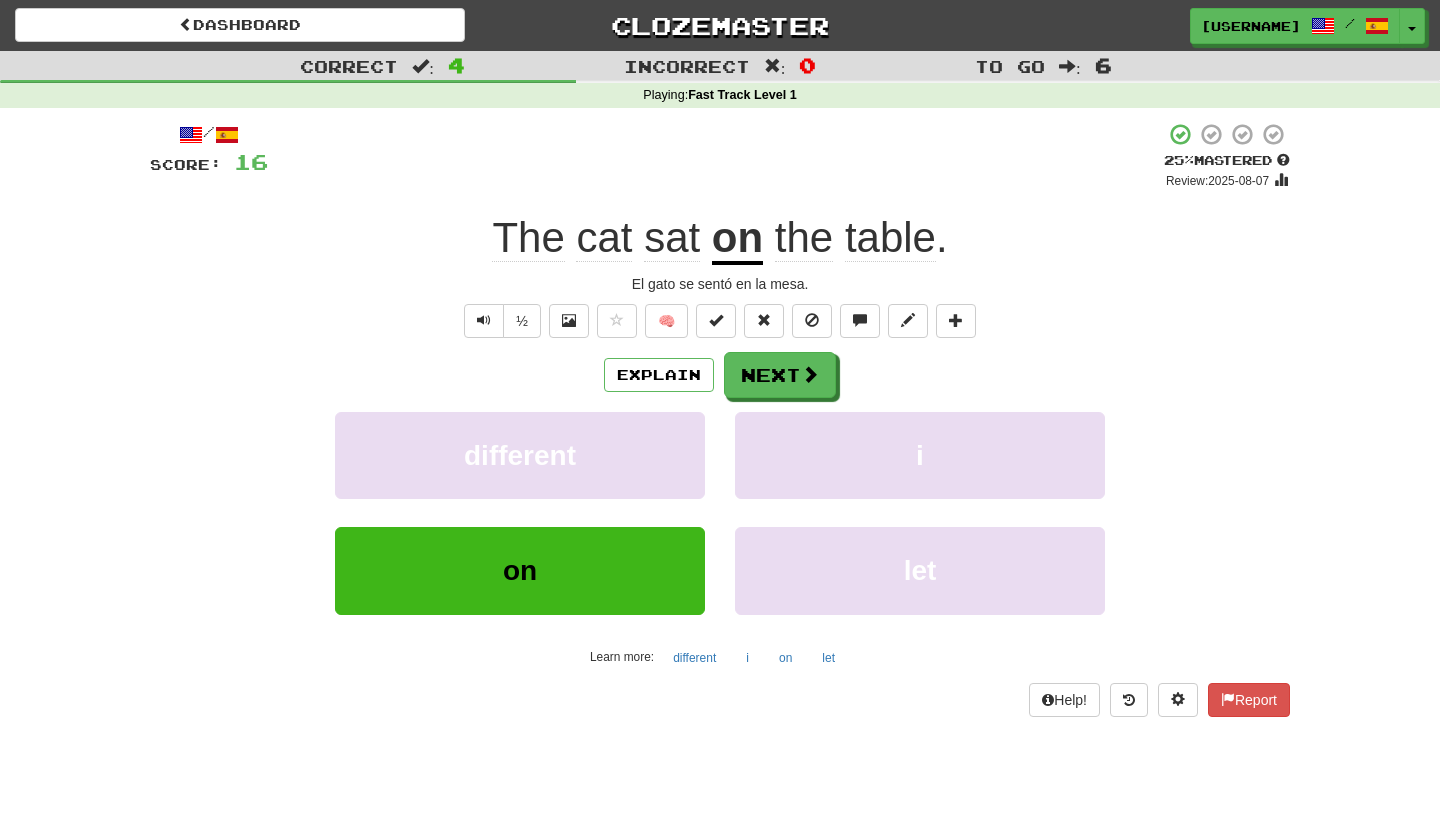 click on "/  Score:   16 + 4 25 %  Mastered Review:  [DATE] The   cat   sat   on   the   table . El gato se sentó en la mesa. ½ 🧠 Explain Next different i on let Learn more: different i on let  Help!  Report" at bounding box center (720, 419) 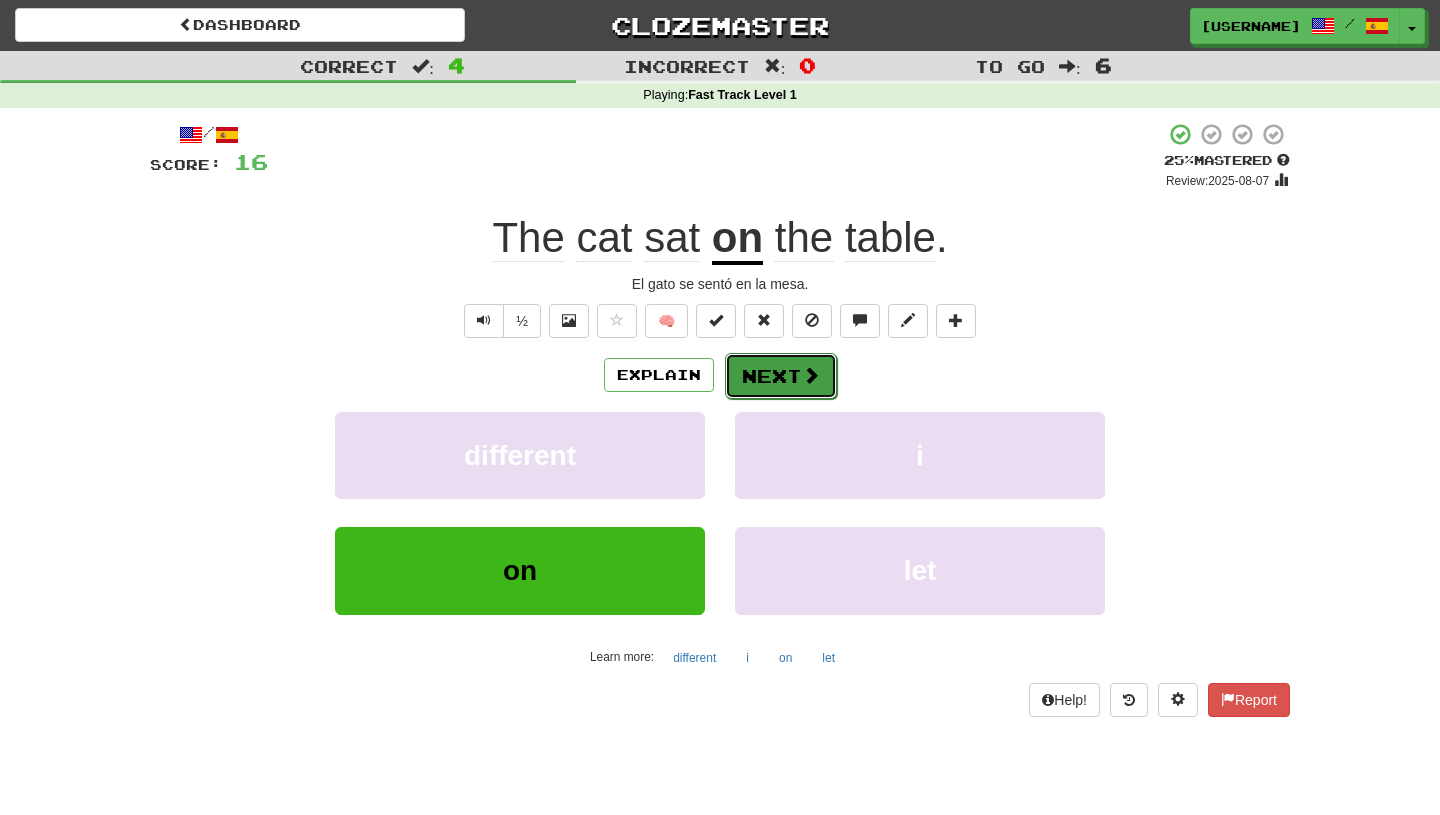 click on "Next" at bounding box center [781, 376] 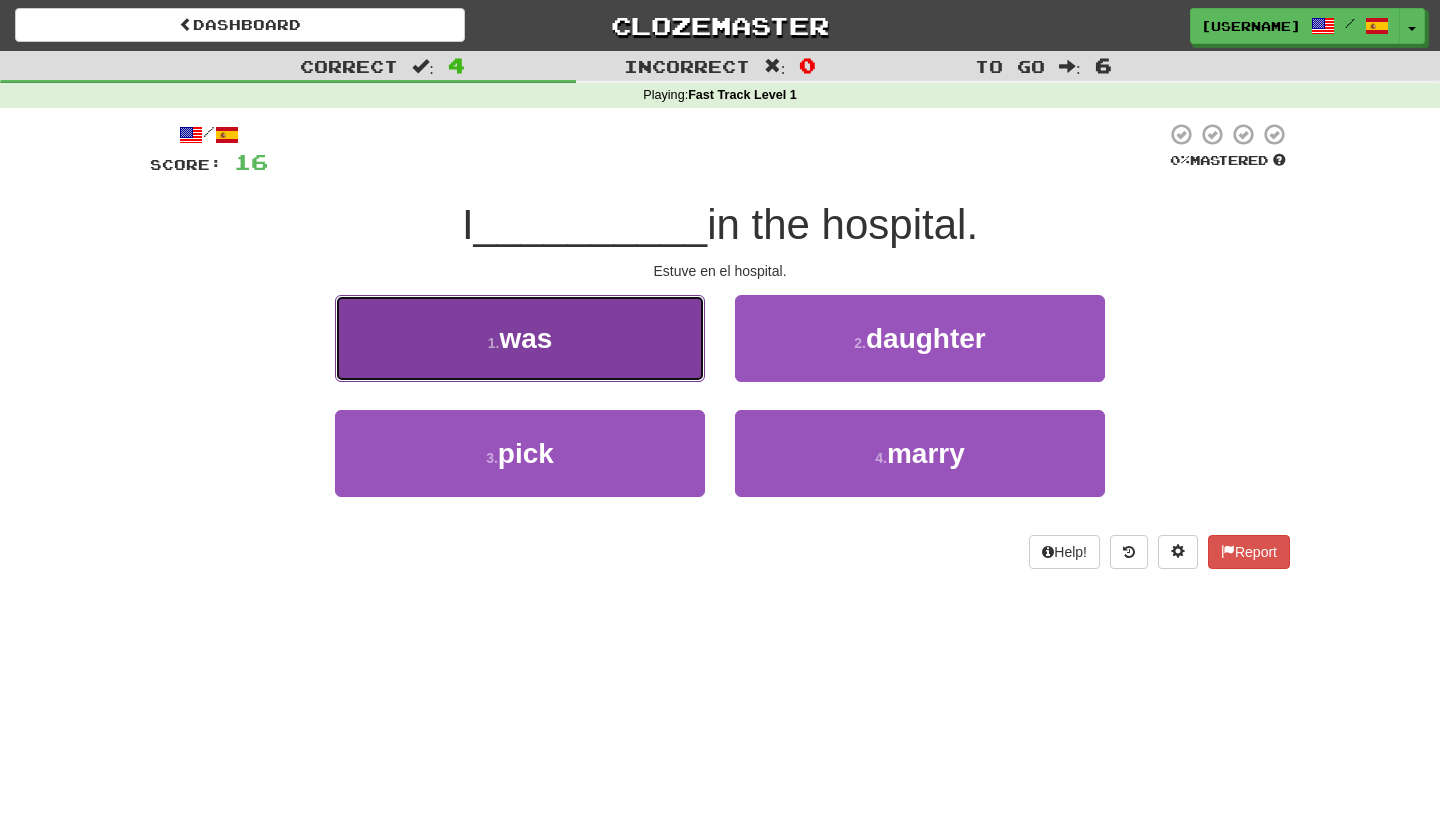 click on "1 .  was" at bounding box center [520, 338] 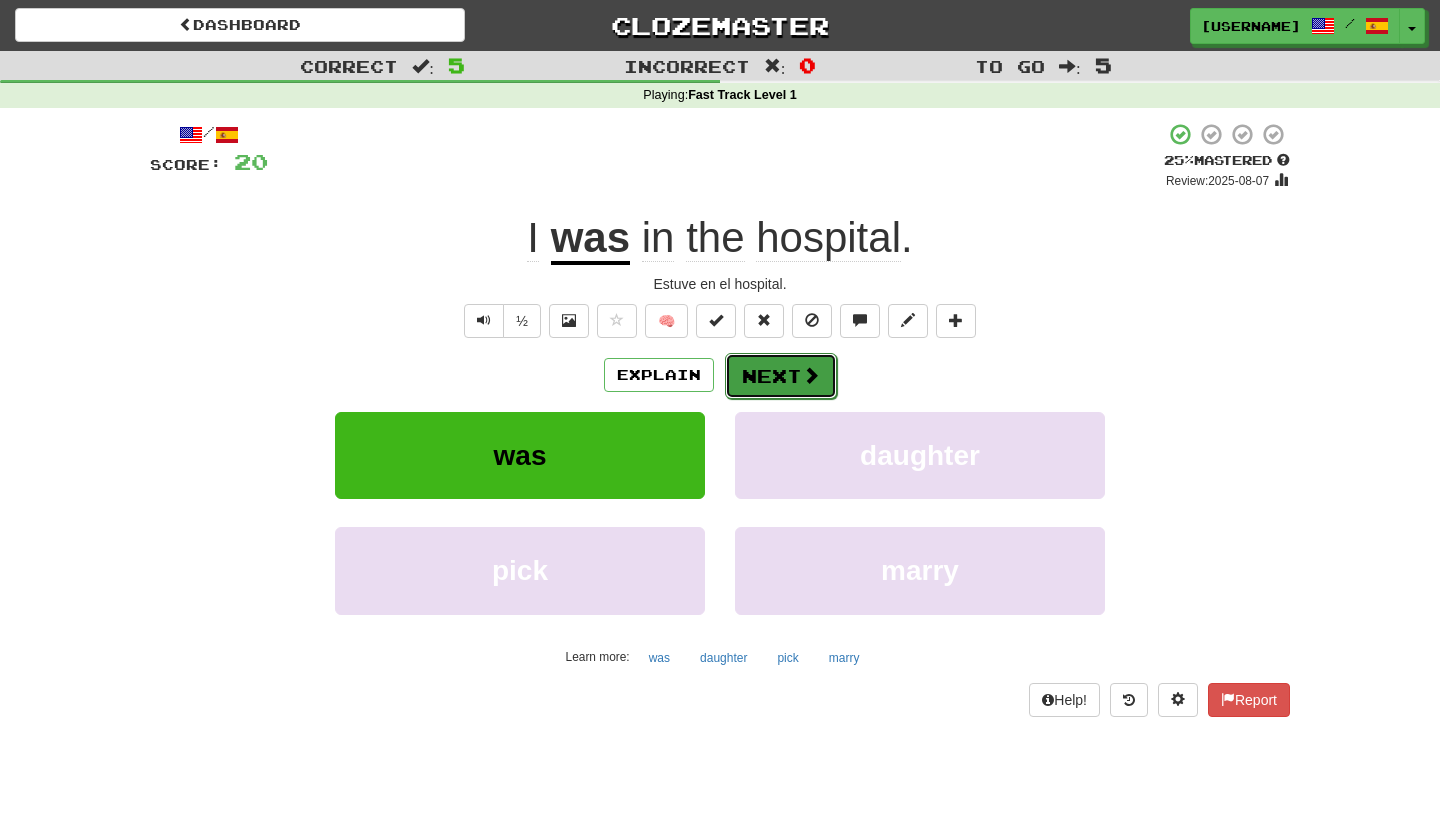 click on "Next" at bounding box center [781, 376] 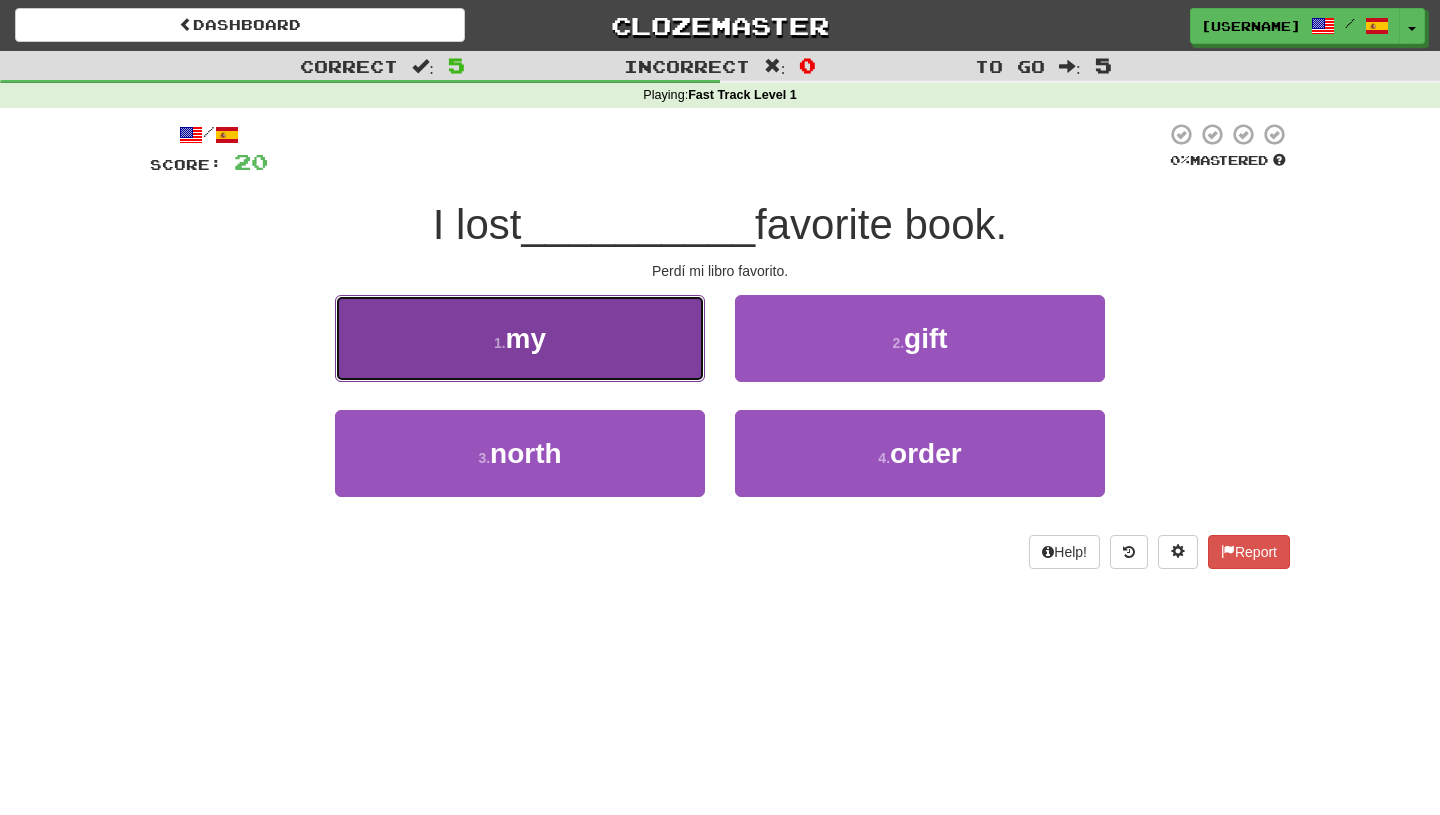 click on "1 .  my" at bounding box center (520, 338) 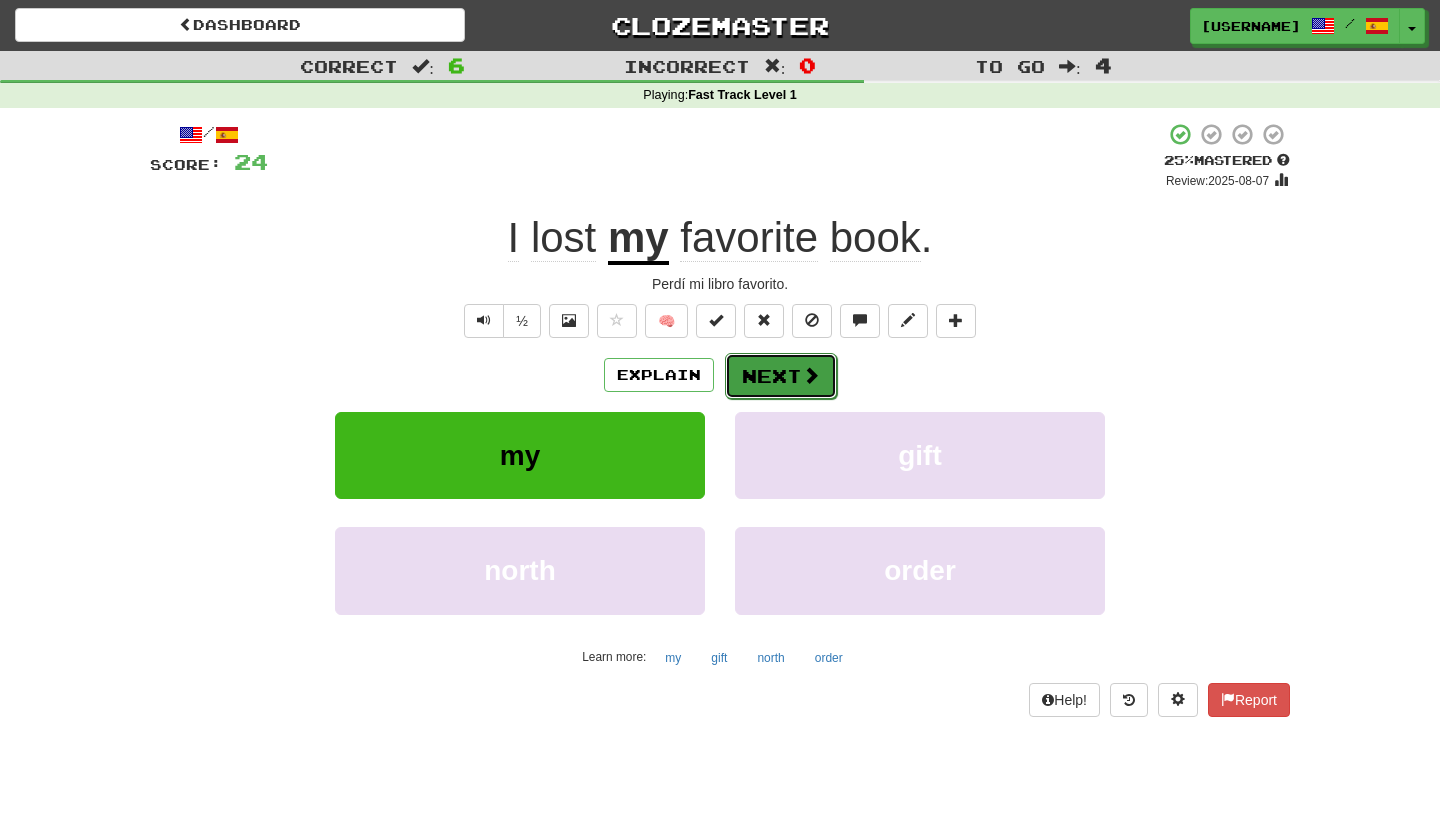 click on "Next" at bounding box center (781, 376) 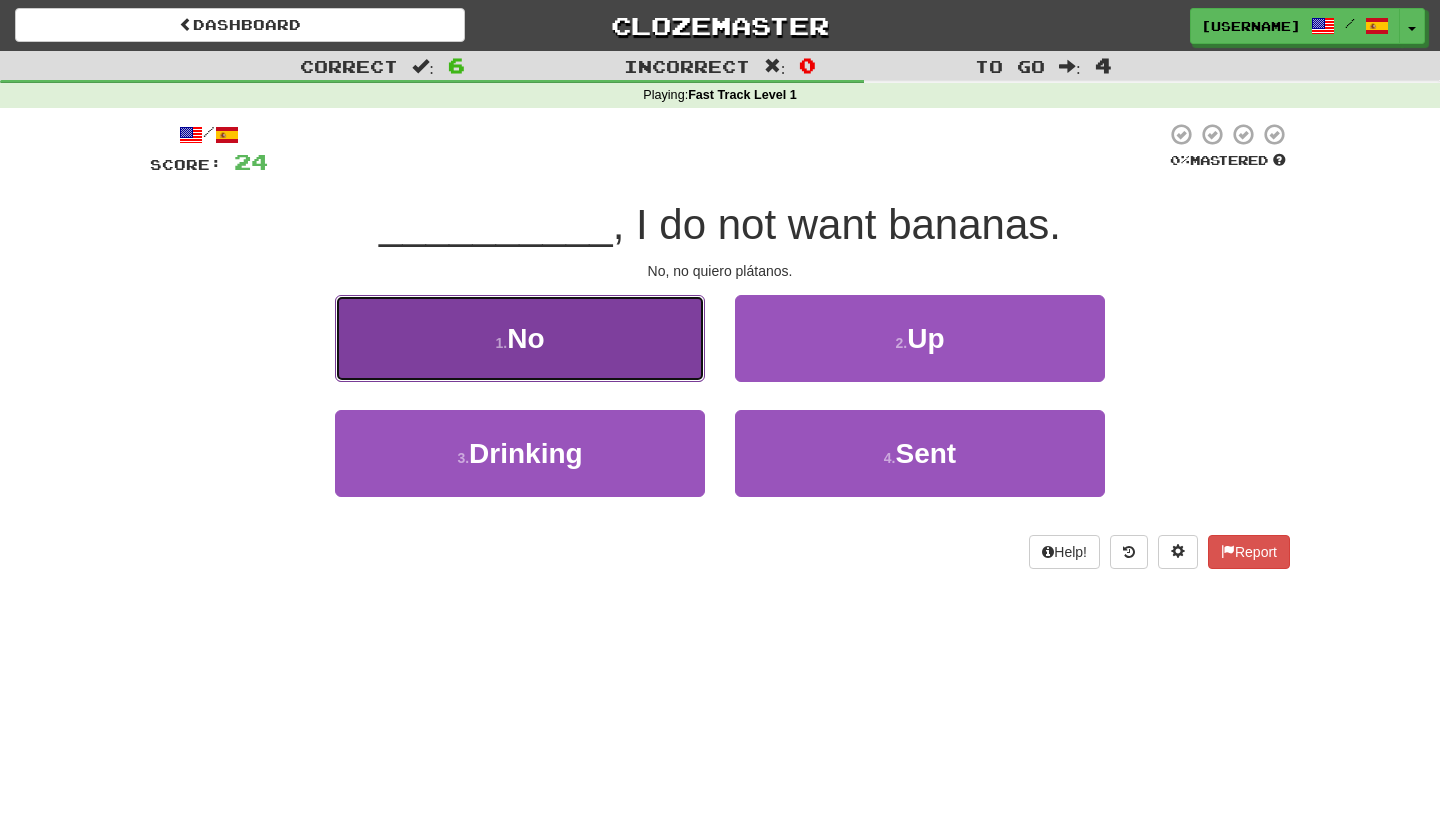 click on "1 .  No" at bounding box center [520, 338] 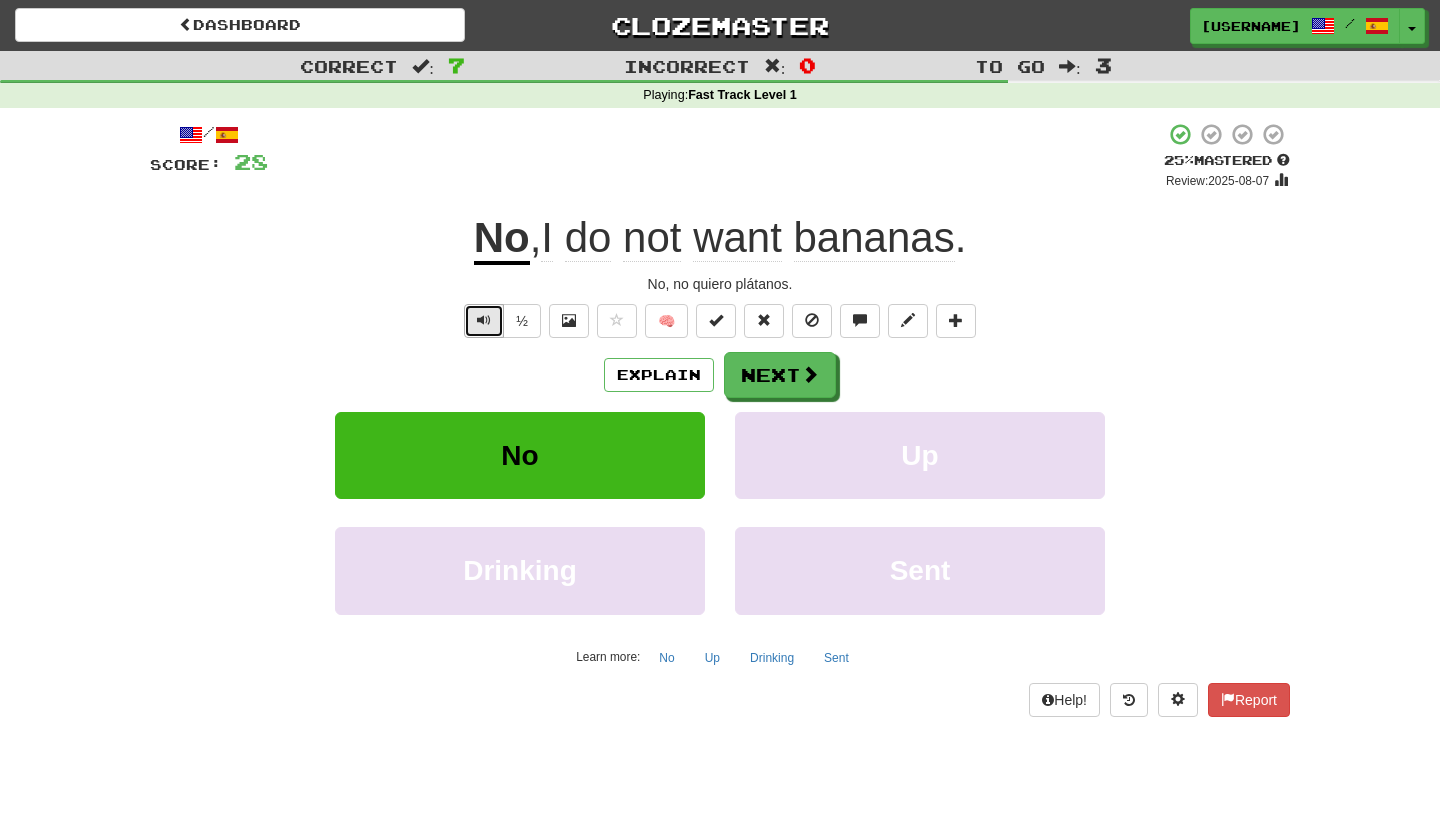 click at bounding box center [484, 321] 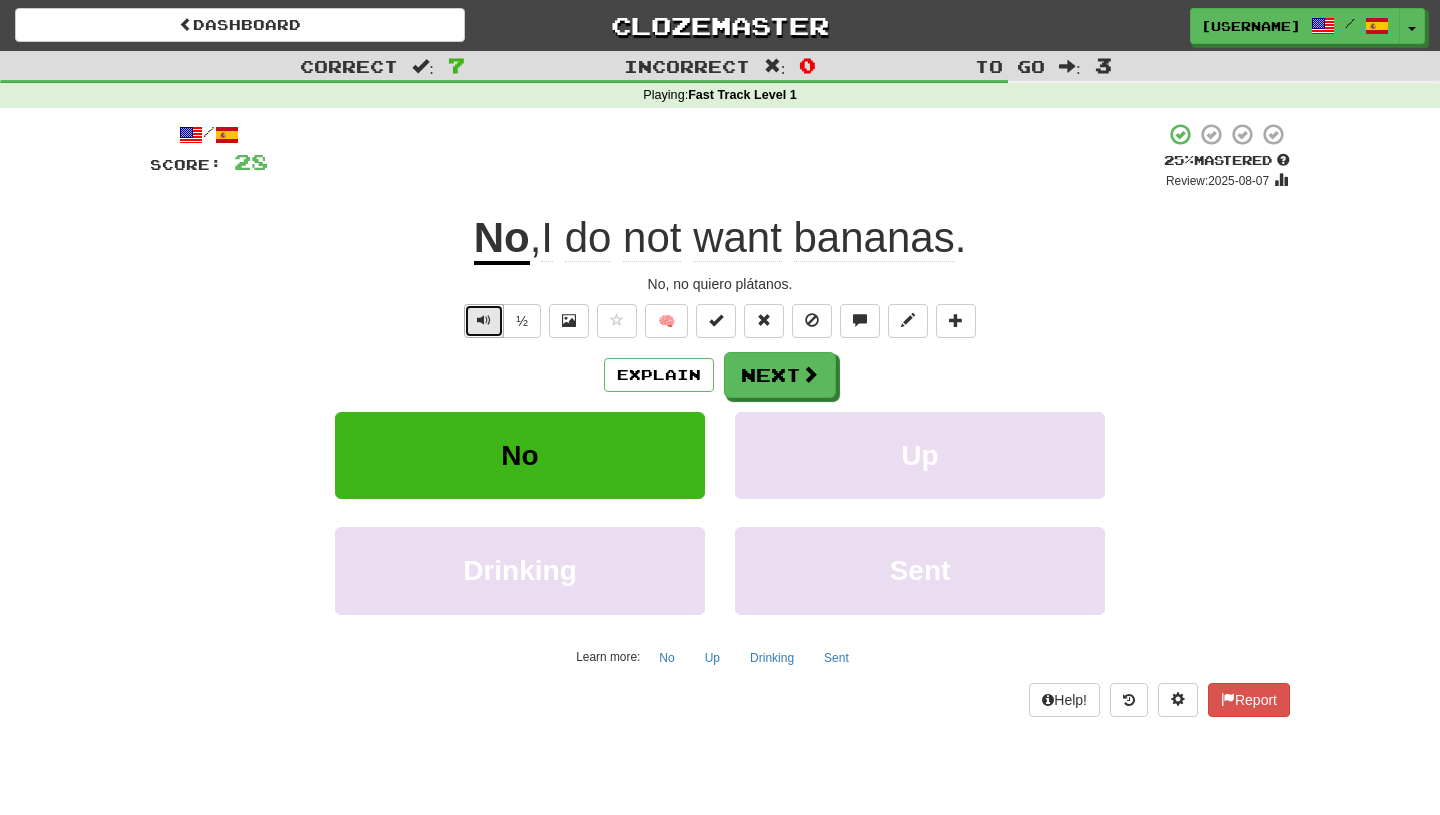 click at bounding box center [484, 321] 